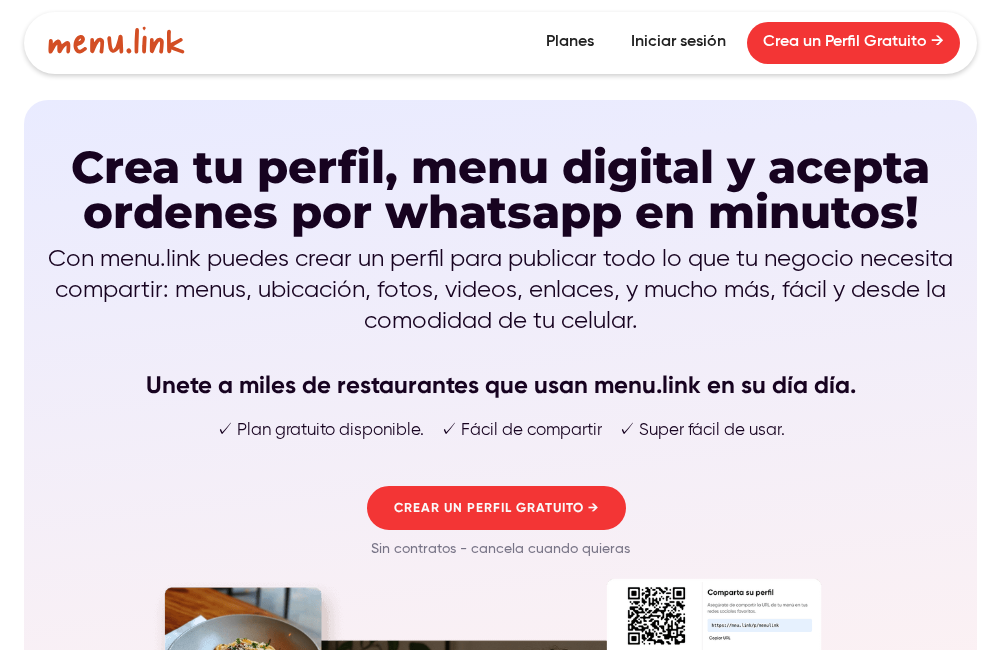 scroll, scrollTop: 0, scrollLeft: 0, axis: both 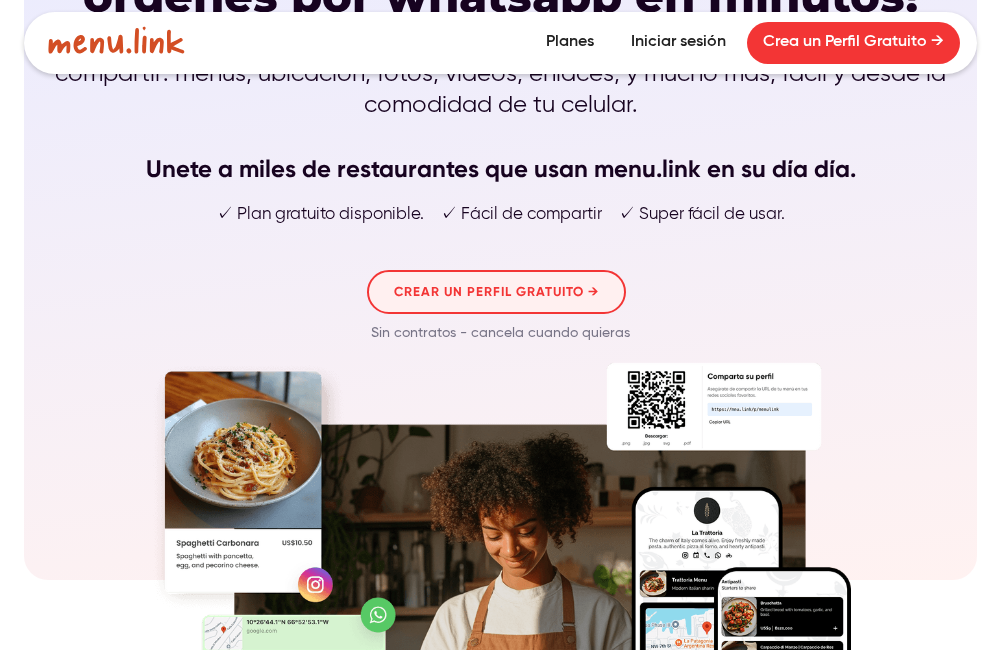click on "CREAR UN PERFIL GRATUITO →" at bounding box center [496, 292] 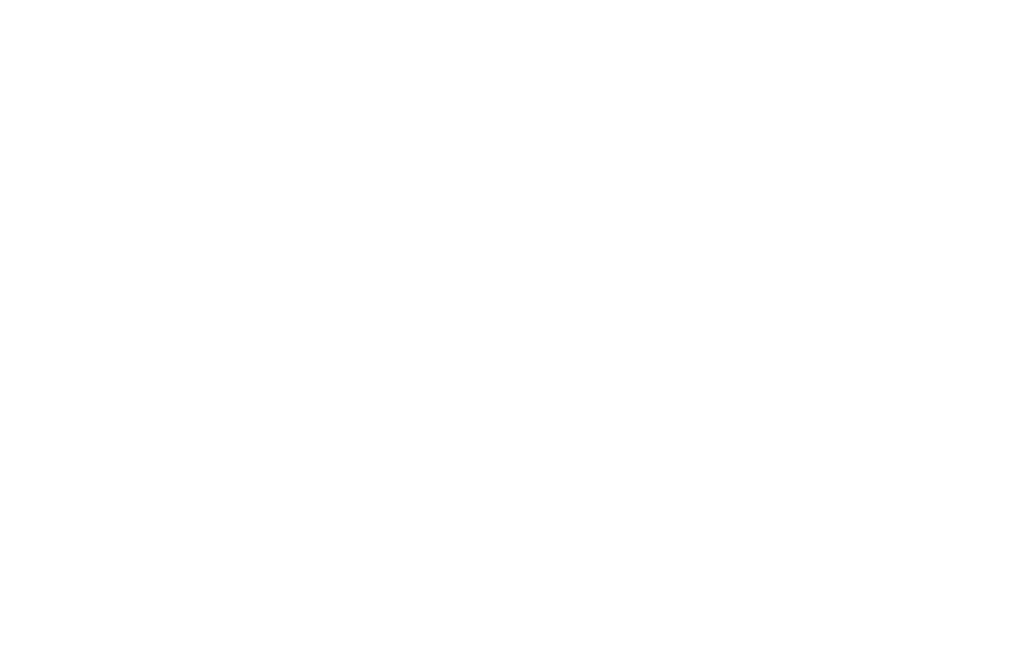 scroll, scrollTop: 0, scrollLeft: 0, axis: both 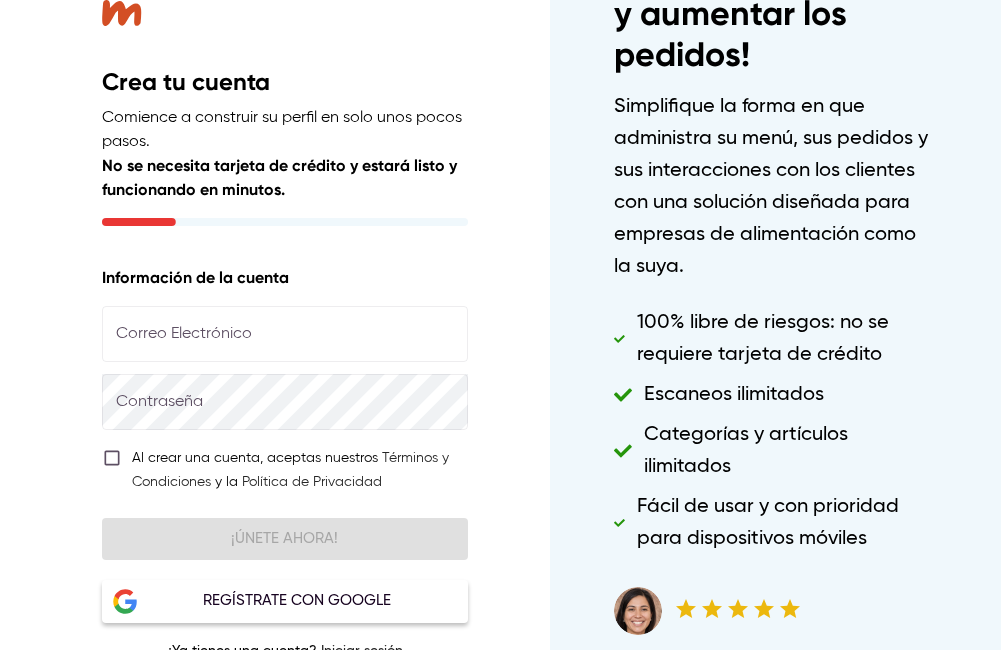 click at bounding box center [284, 334] 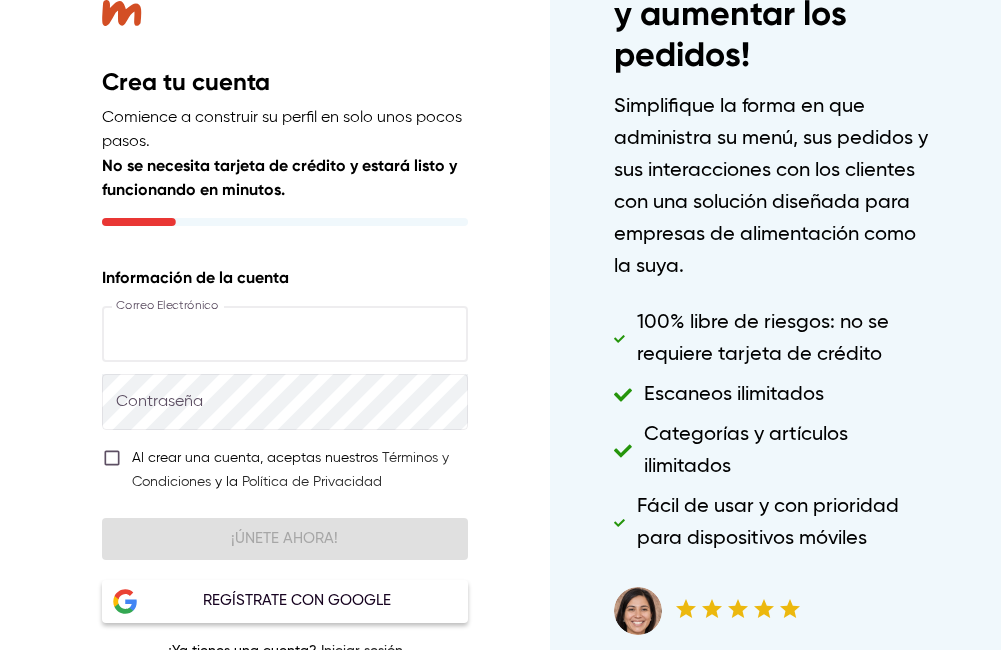 type on "**********" 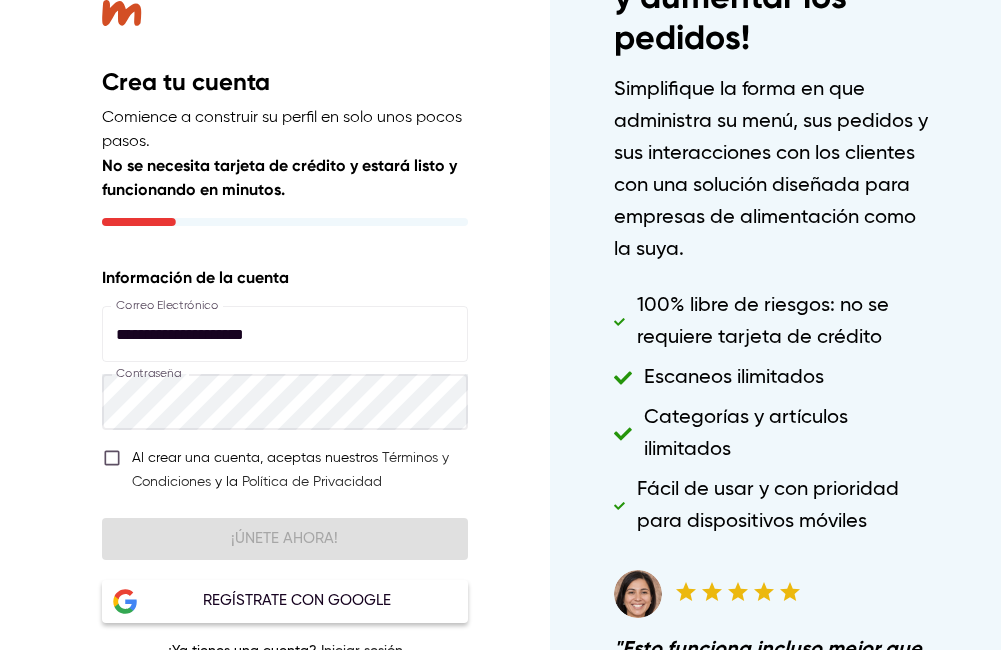 scroll, scrollTop: 24, scrollLeft: 0, axis: vertical 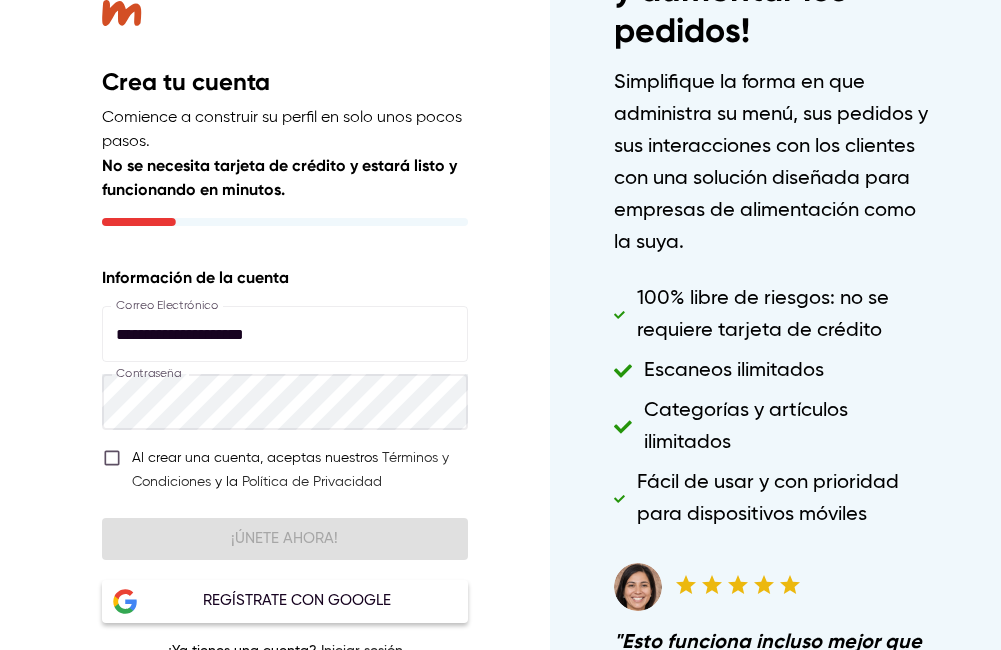 click on "**********" at bounding box center [285, 337] 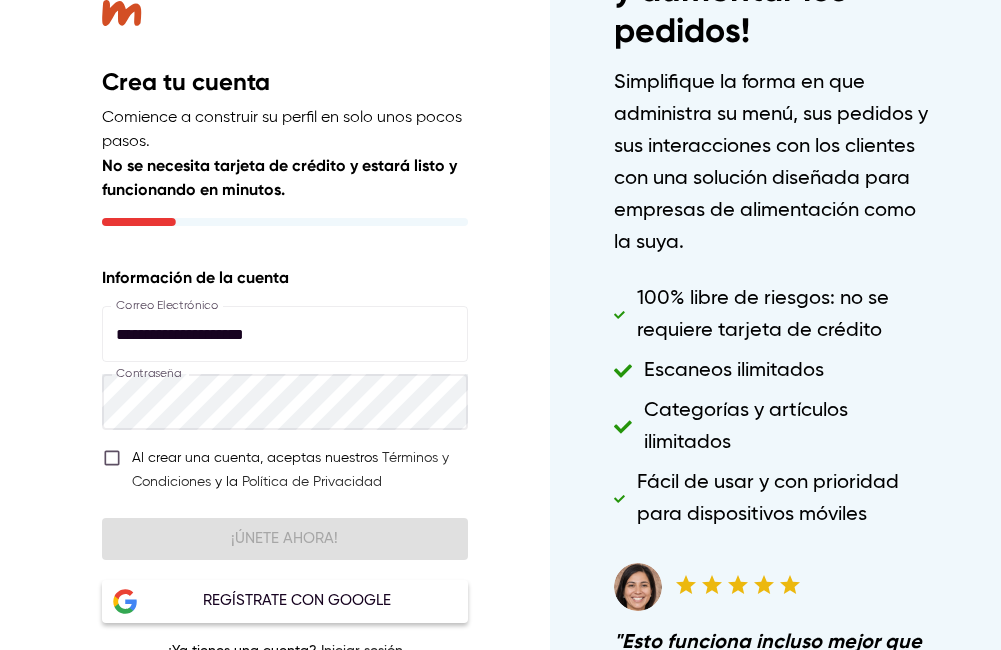click on "**********" at bounding box center (500, 337) 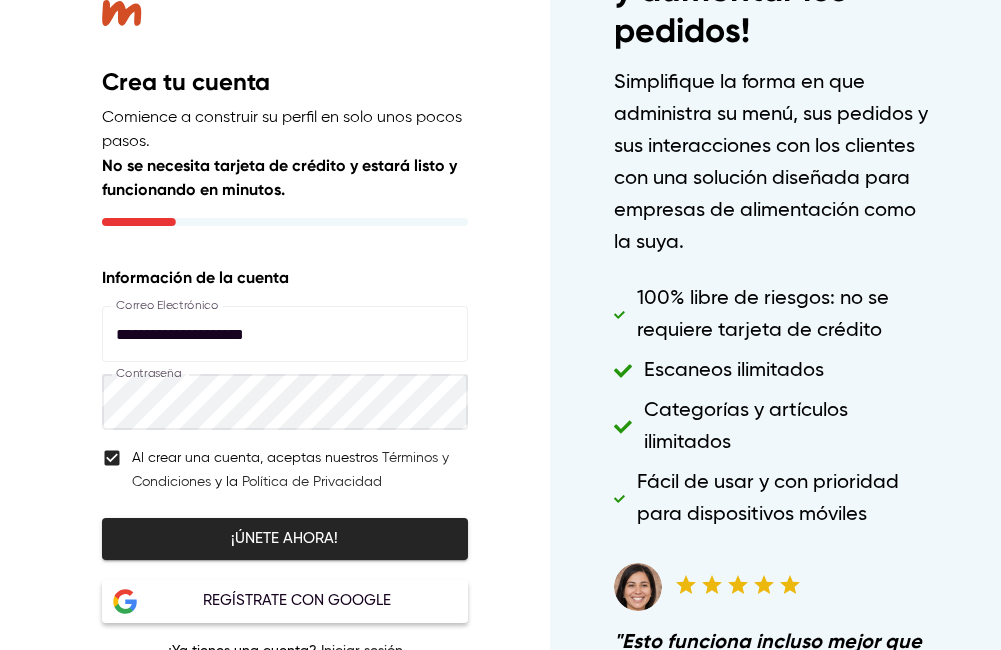 click on "**********" at bounding box center (285, 337) 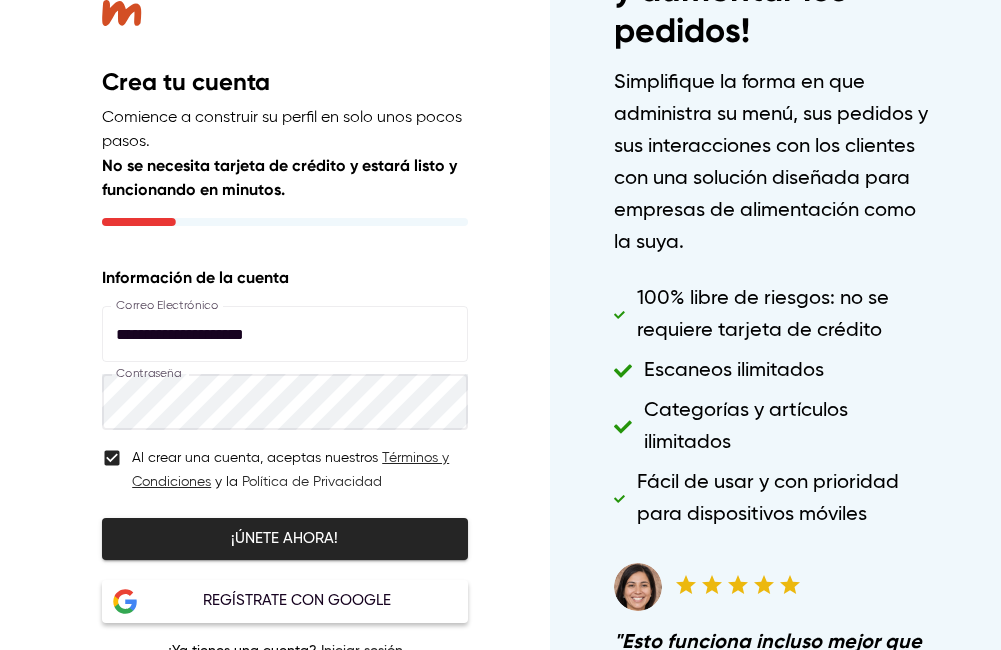 scroll, scrollTop: 23, scrollLeft: 0, axis: vertical 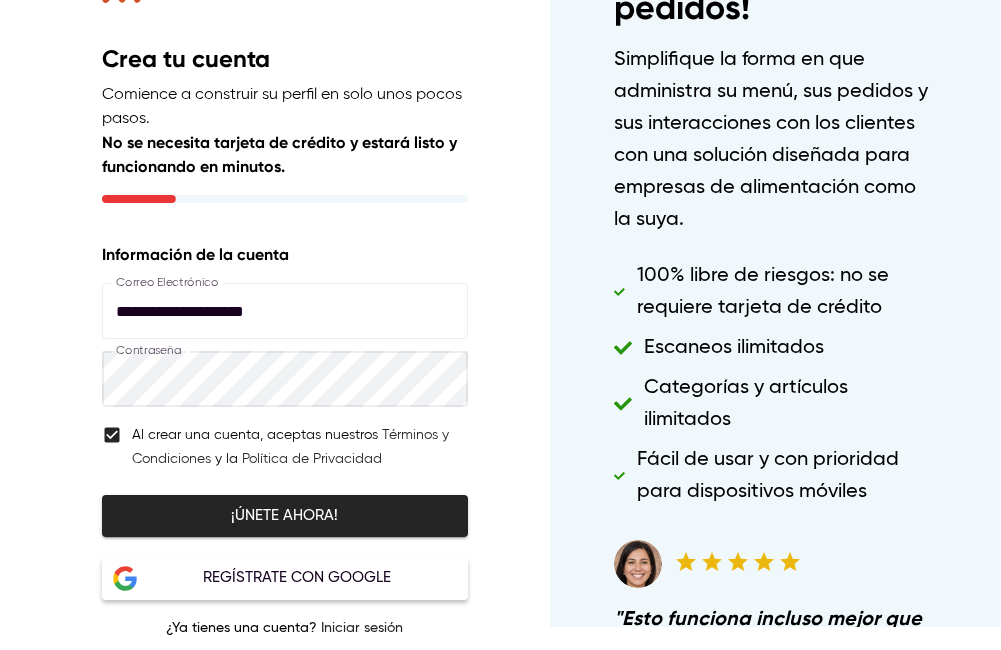 click on "¡Únete ahora!" at bounding box center [284, 516] 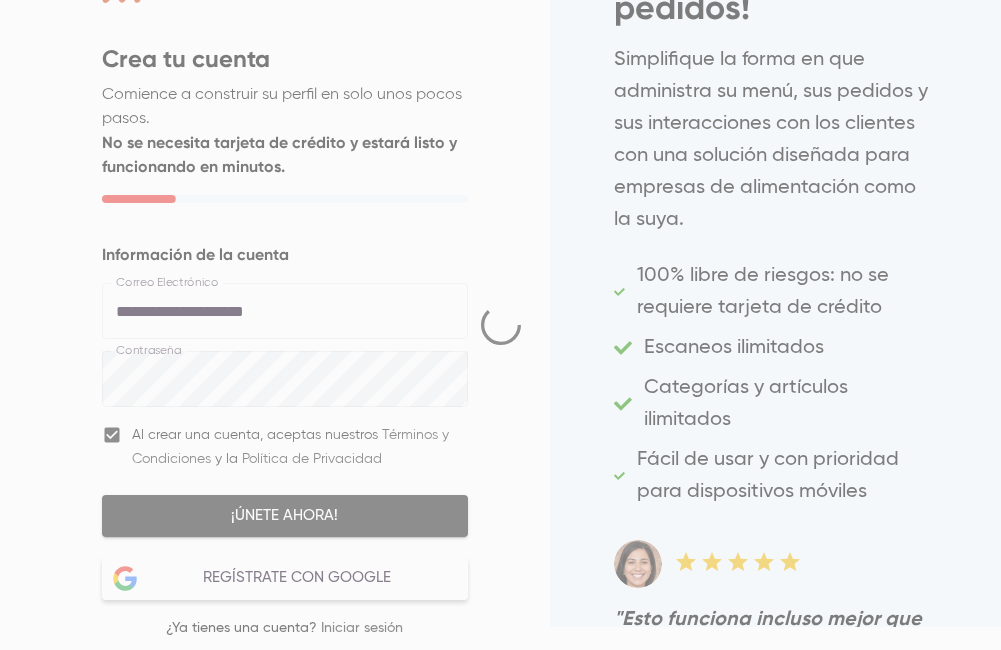select on "***" 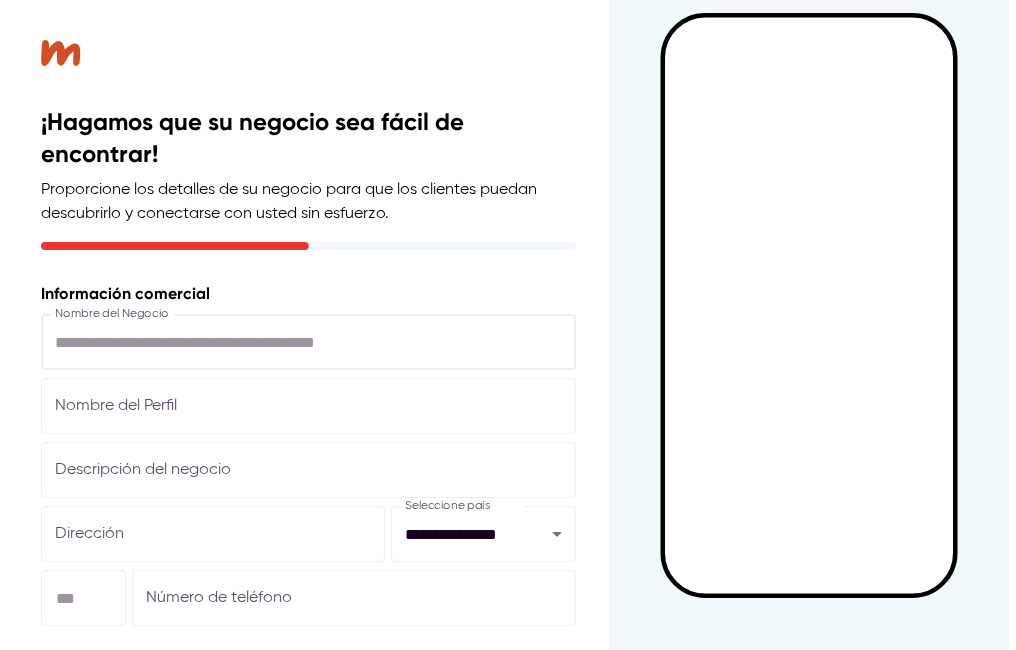 scroll, scrollTop: 0, scrollLeft: 0, axis: both 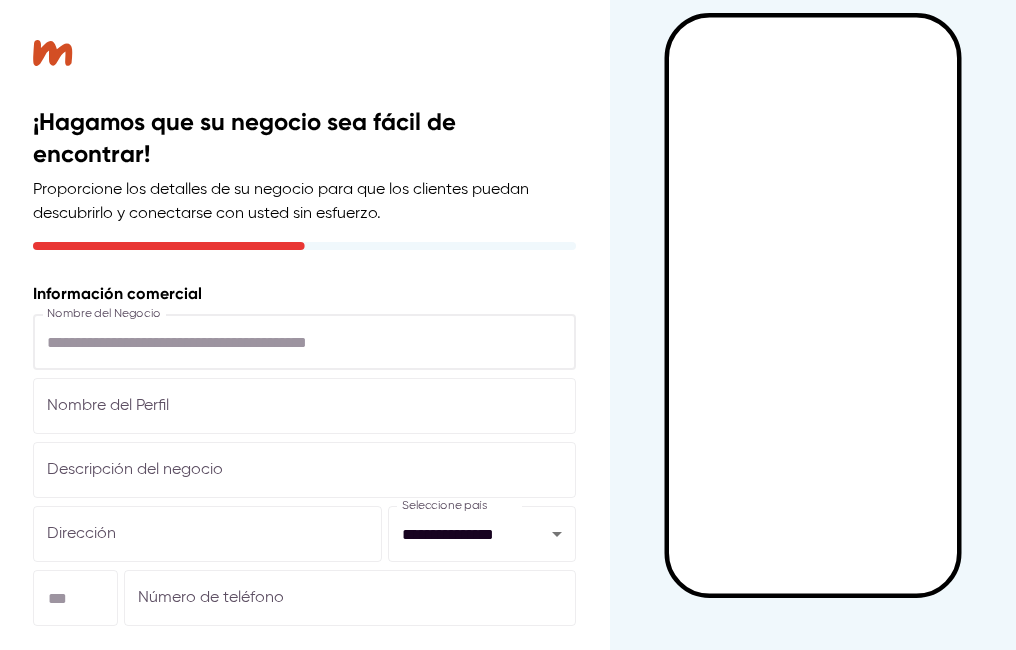 click at bounding box center [304, 342] 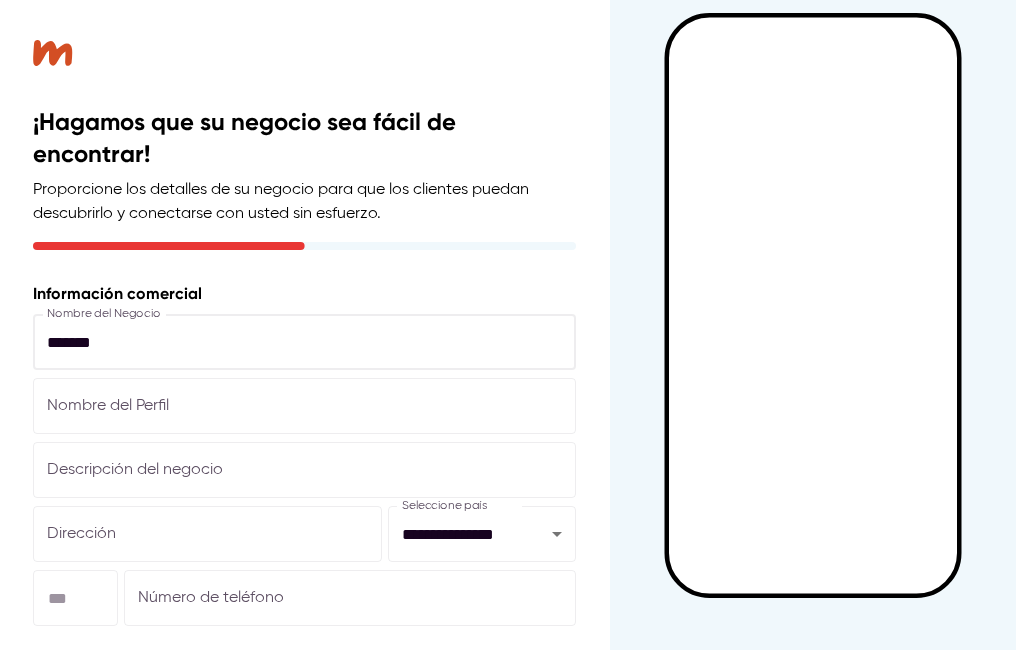 type on "*******" 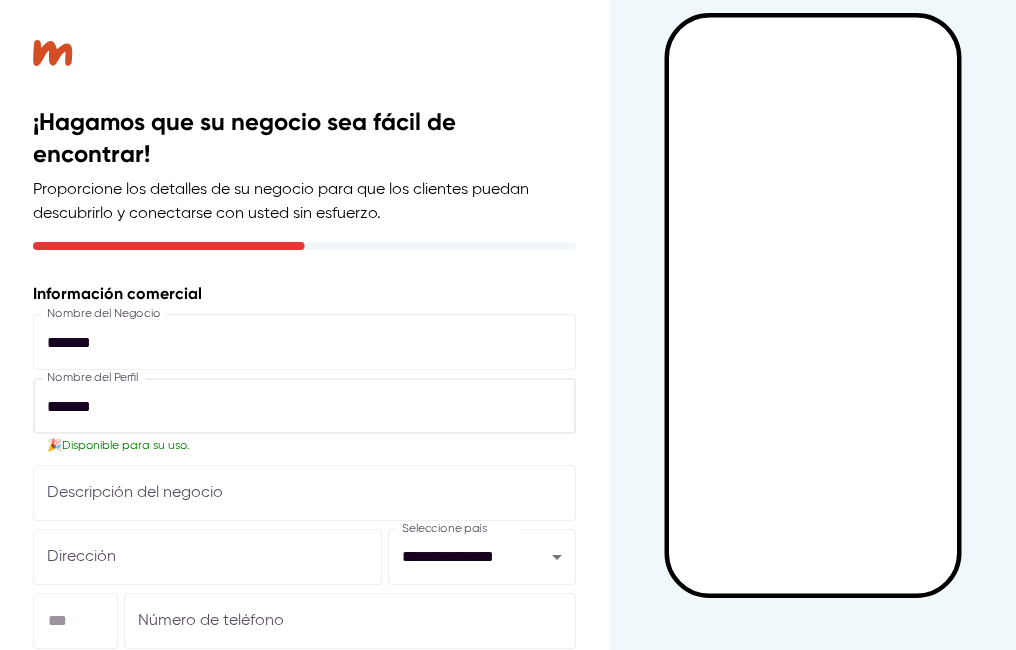type on "*******" 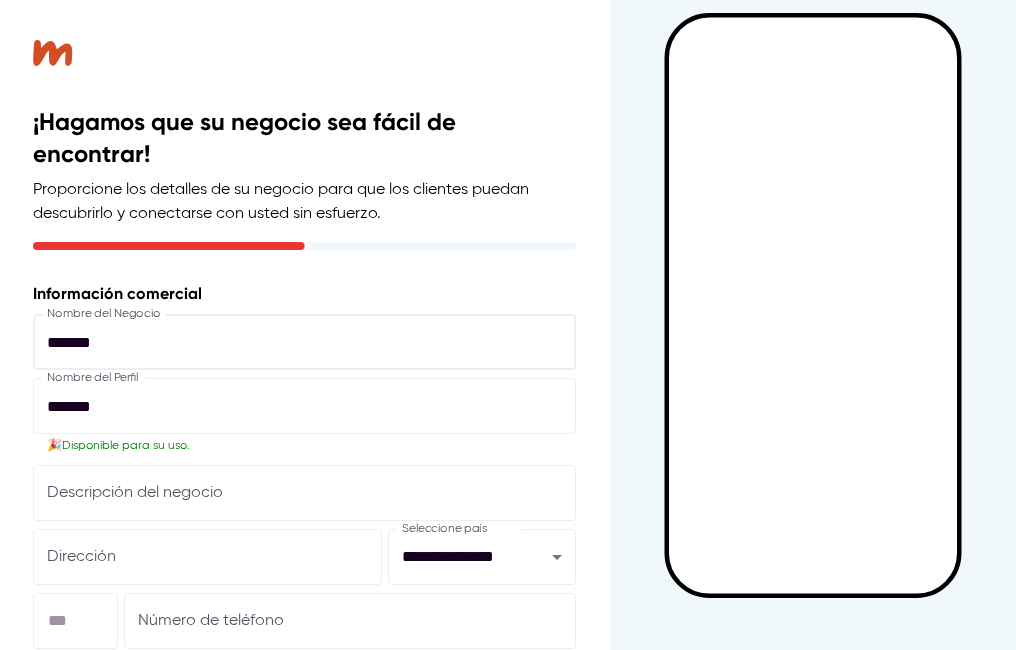 drag, startPoint x: 152, startPoint y: 334, endPoint x: 1, endPoint y: 364, distance: 153.9513 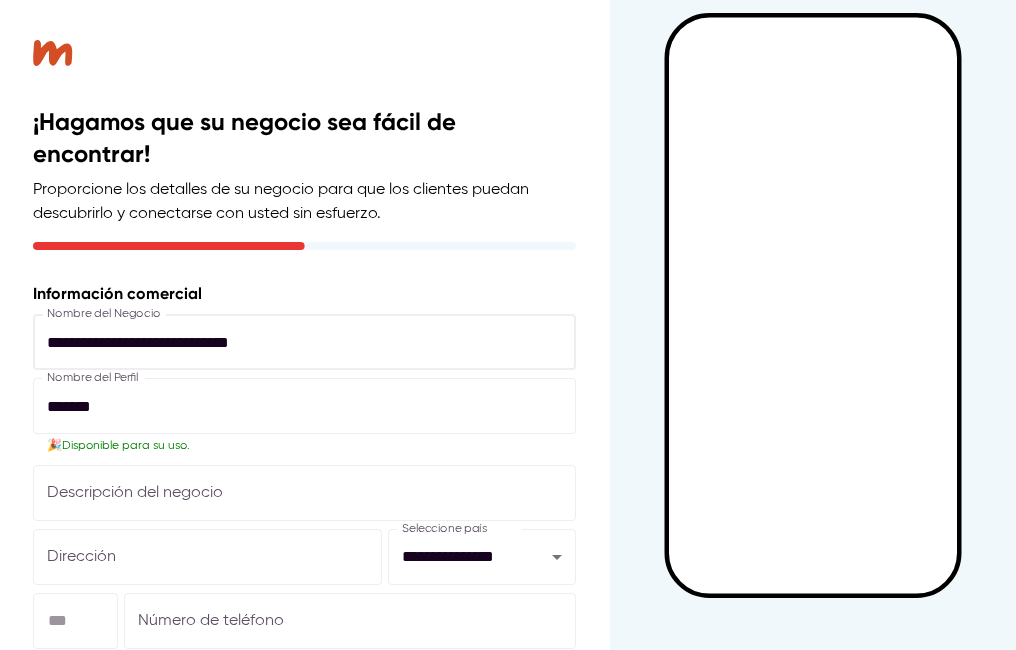 type on "**********" 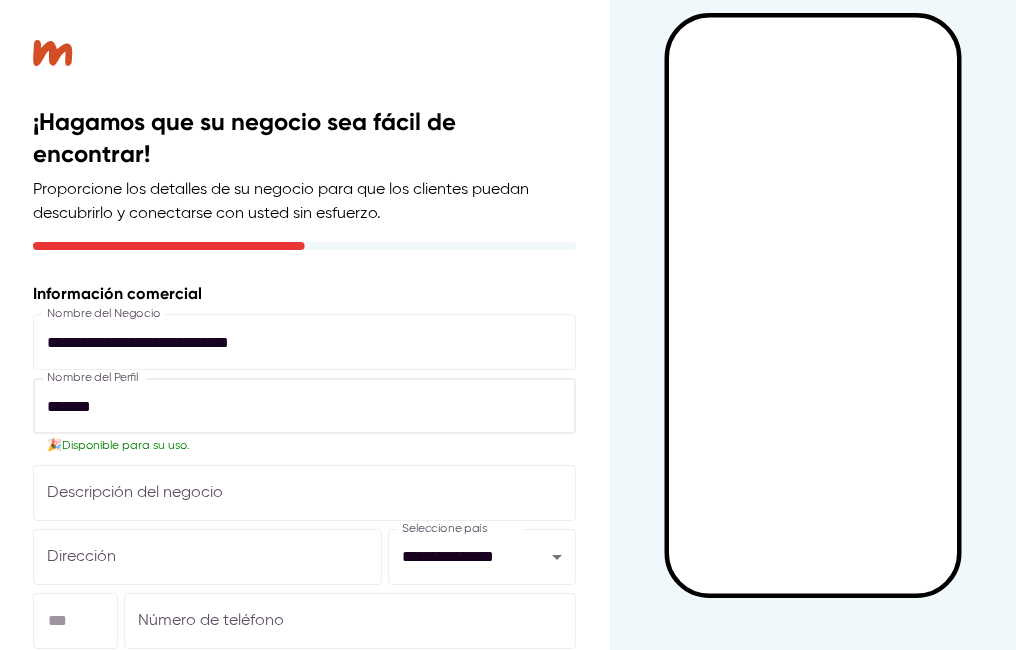 click on "*******" at bounding box center (304, 406) 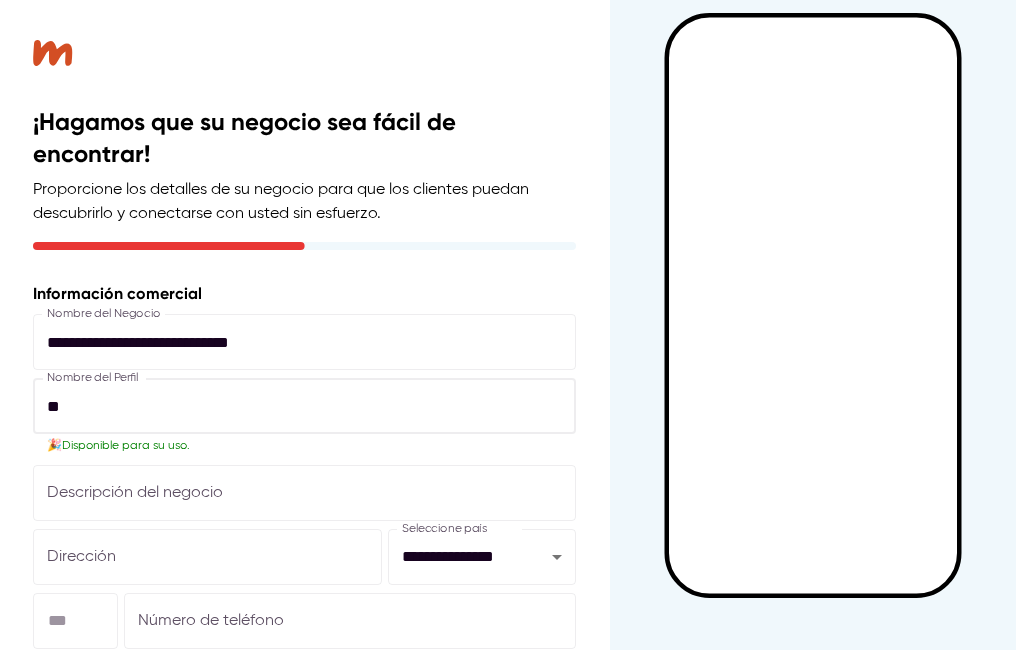 type on "*" 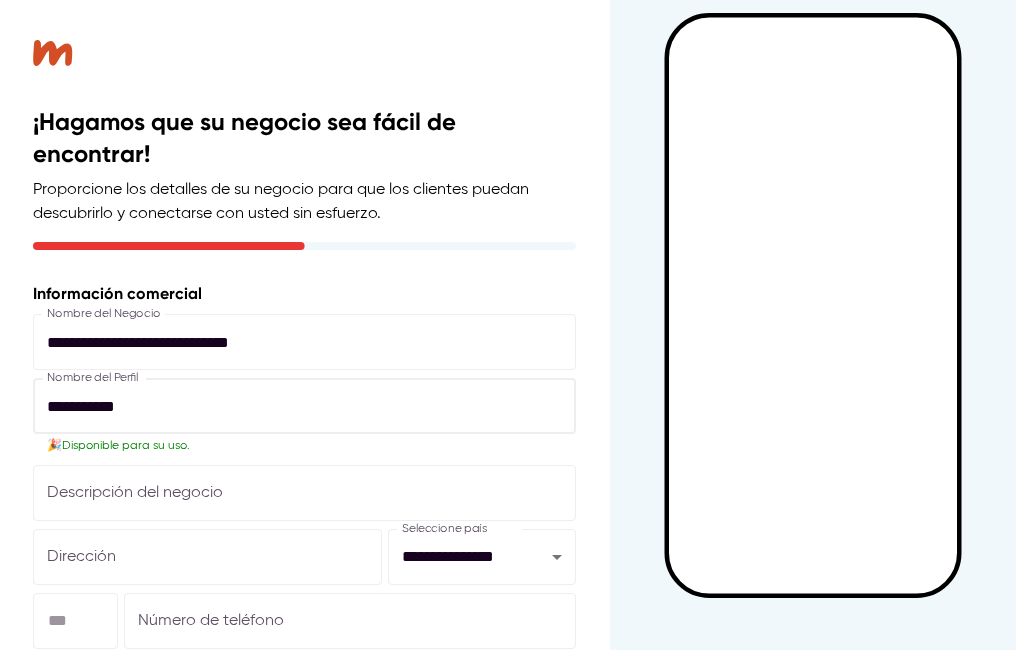 type on "**********" 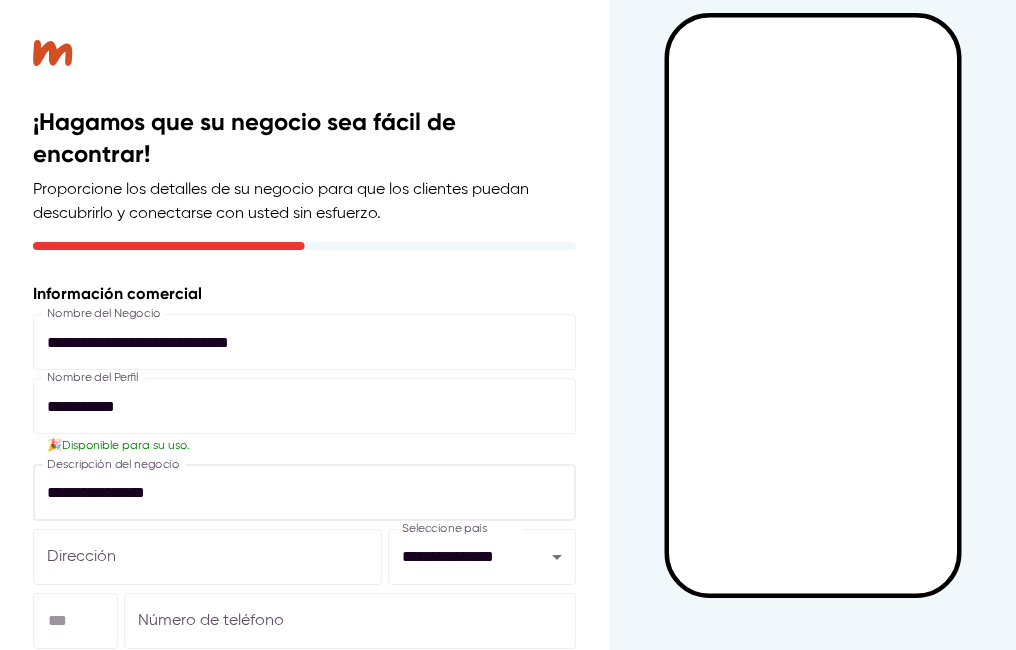 scroll, scrollTop: 287, scrollLeft: 0, axis: vertical 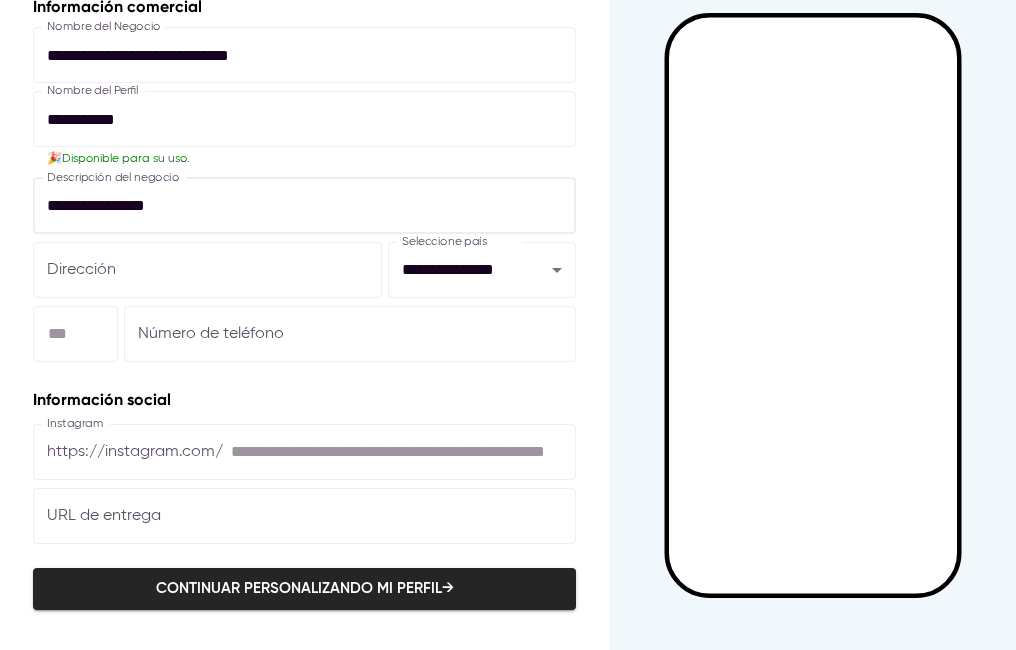 type on "**********" 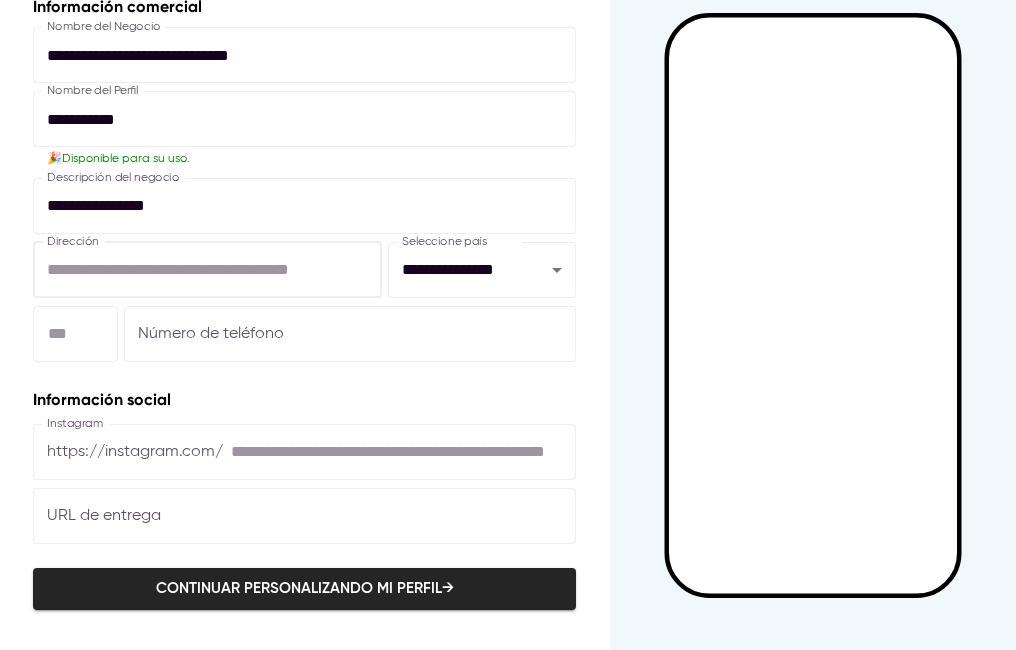 click at bounding box center (207, 270) 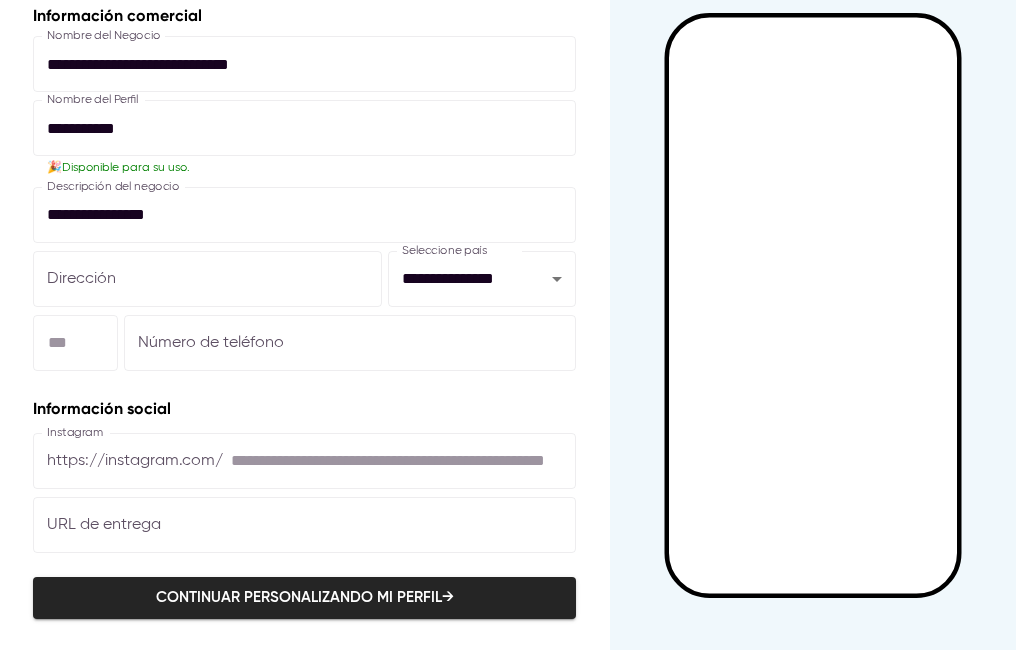 scroll, scrollTop: 287, scrollLeft: 0, axis: vertical 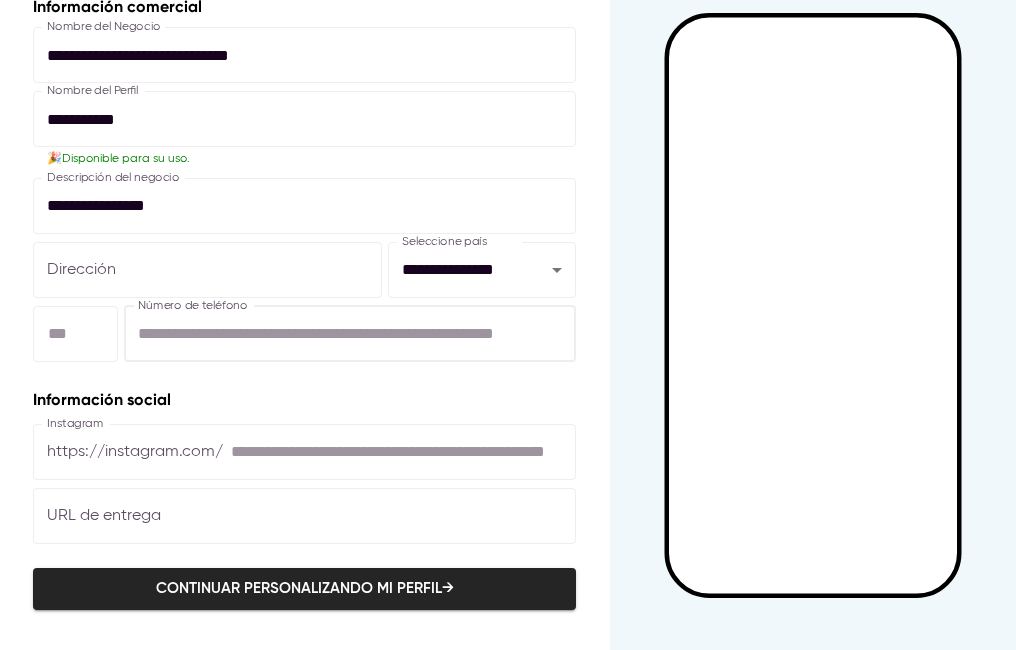 click at bounding box center (350, 334) 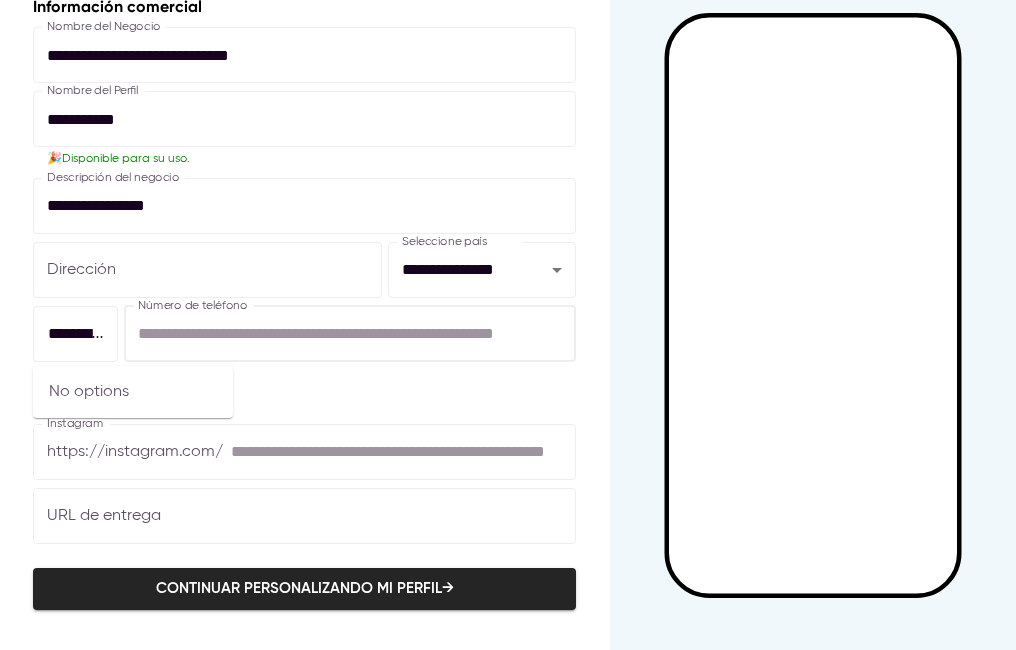 type on "**********" 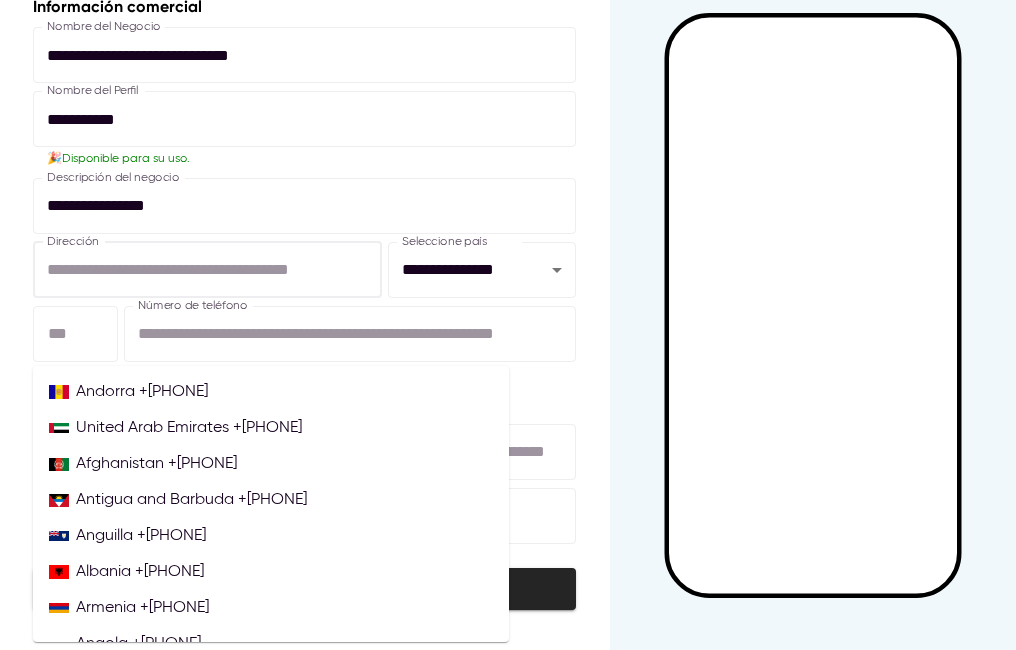 type on "**********" 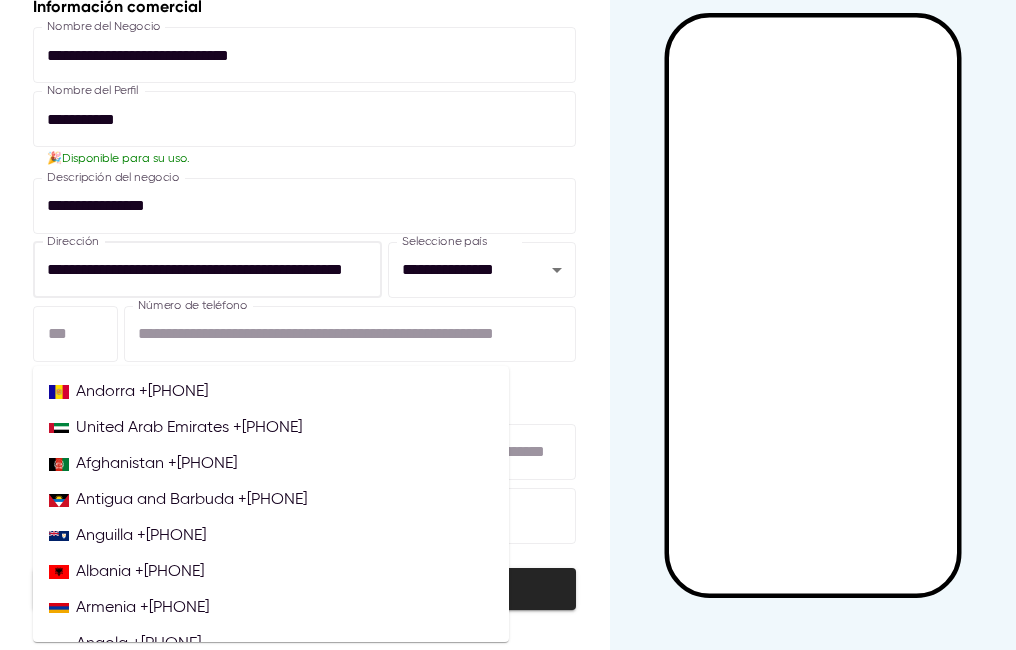 type on "**********" 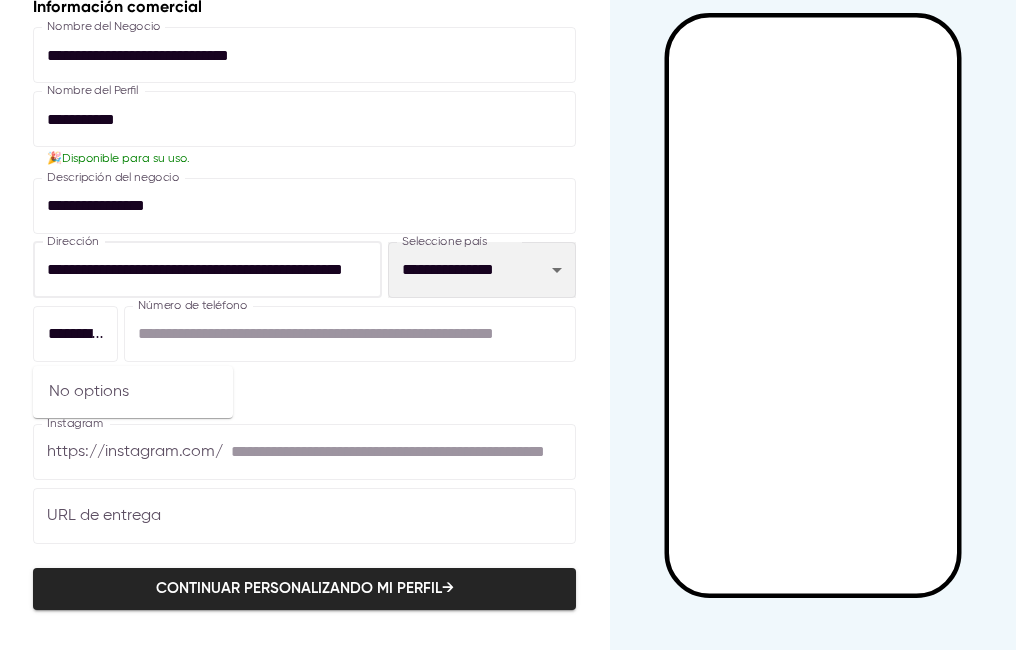 click on "**********" at bounding box center (482, 270) 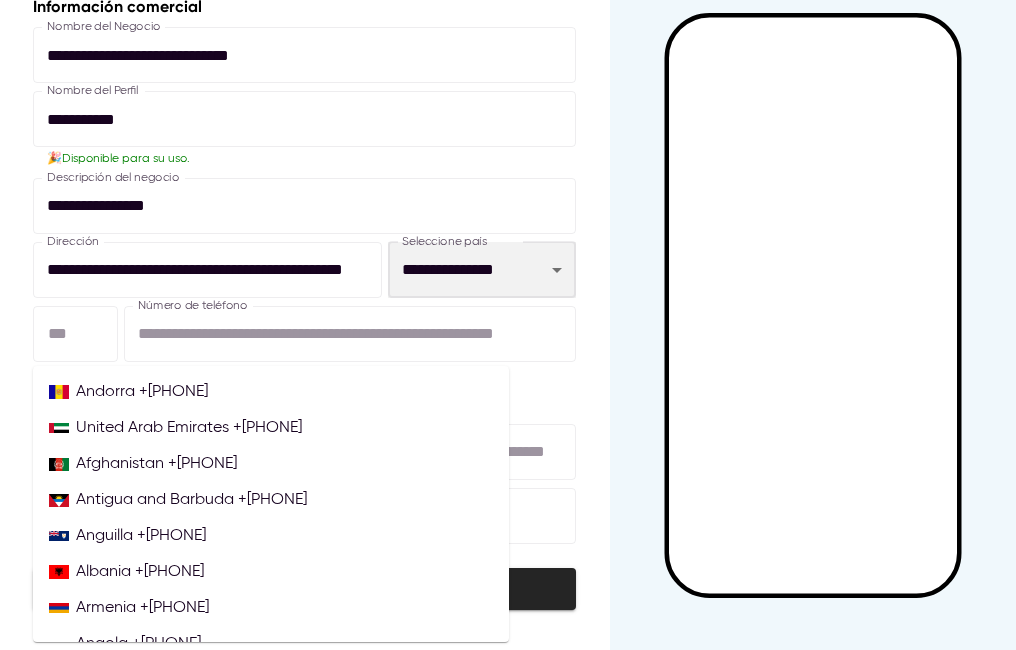 click on "**********" at bounding box center (482, 270) 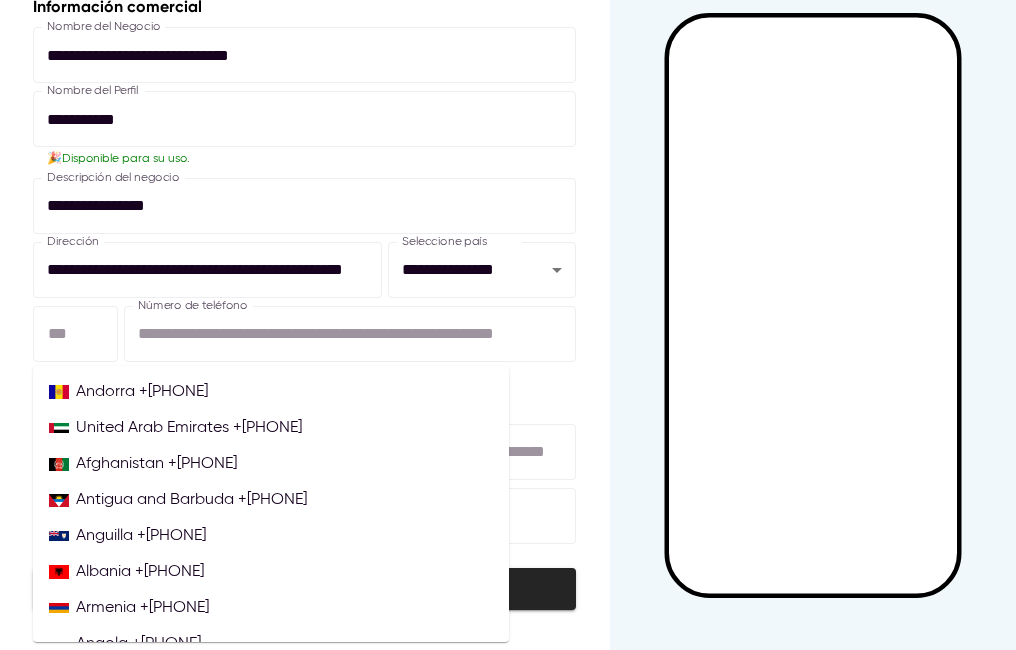click on "**********" at bounding box center (304, 181) 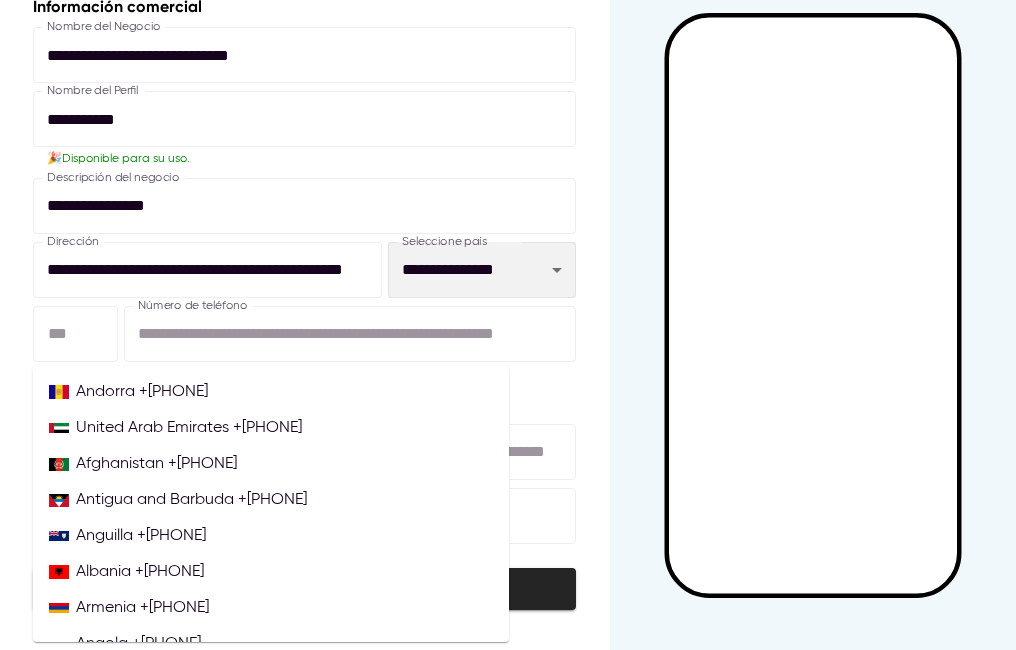 click on "**********" at bounding box center [482, 270] 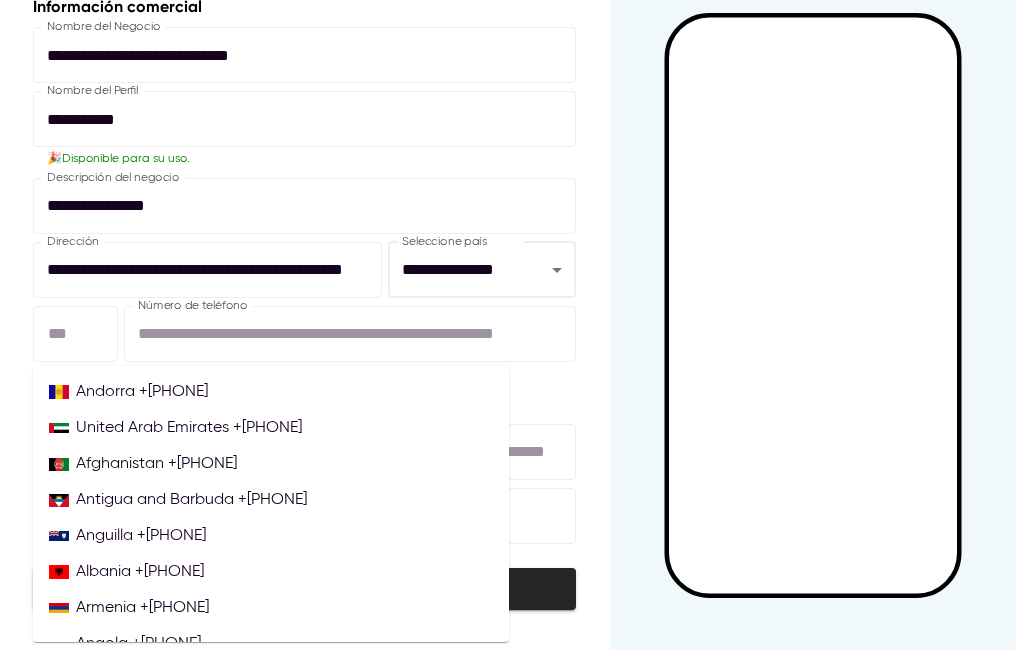 click on "**********" at bounding box center (305, 325) 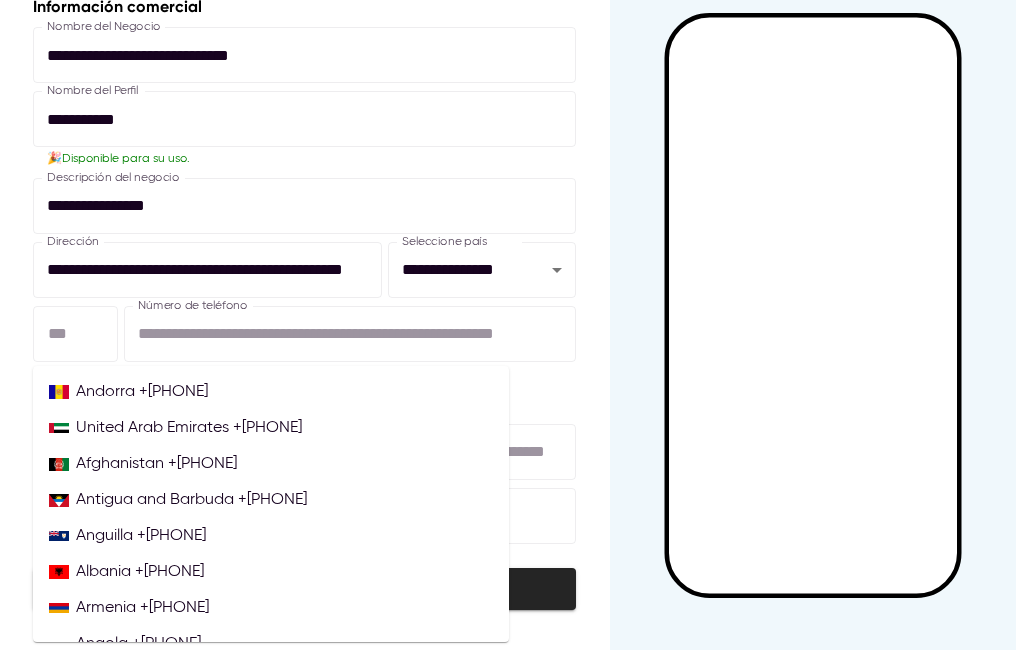 click on "**********" at bounding box center [305, 325] 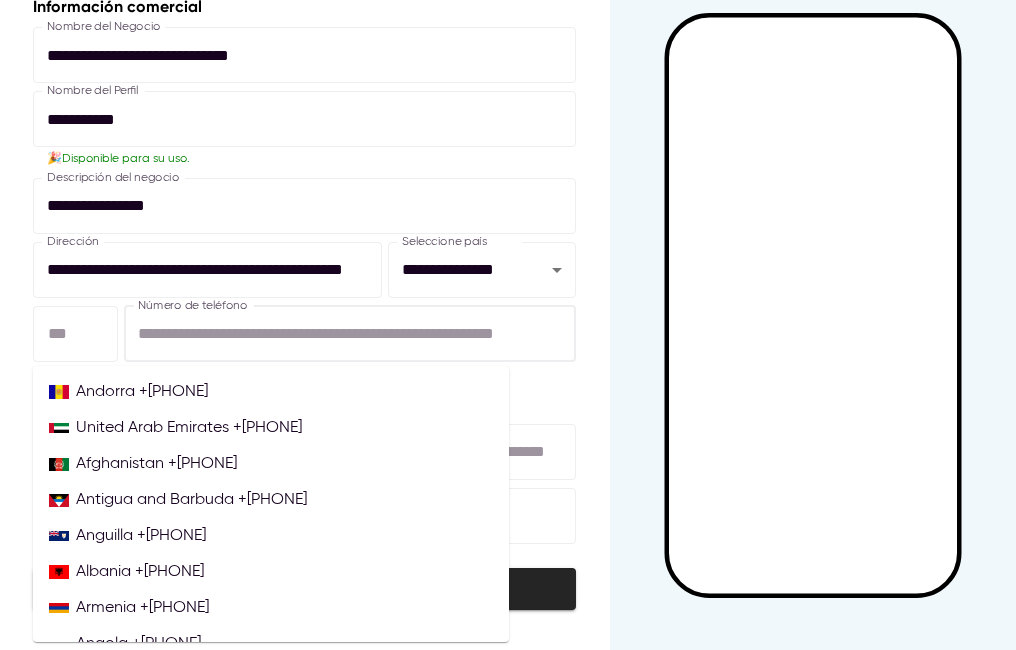 click on "**********" at bounding box center (350, 334) 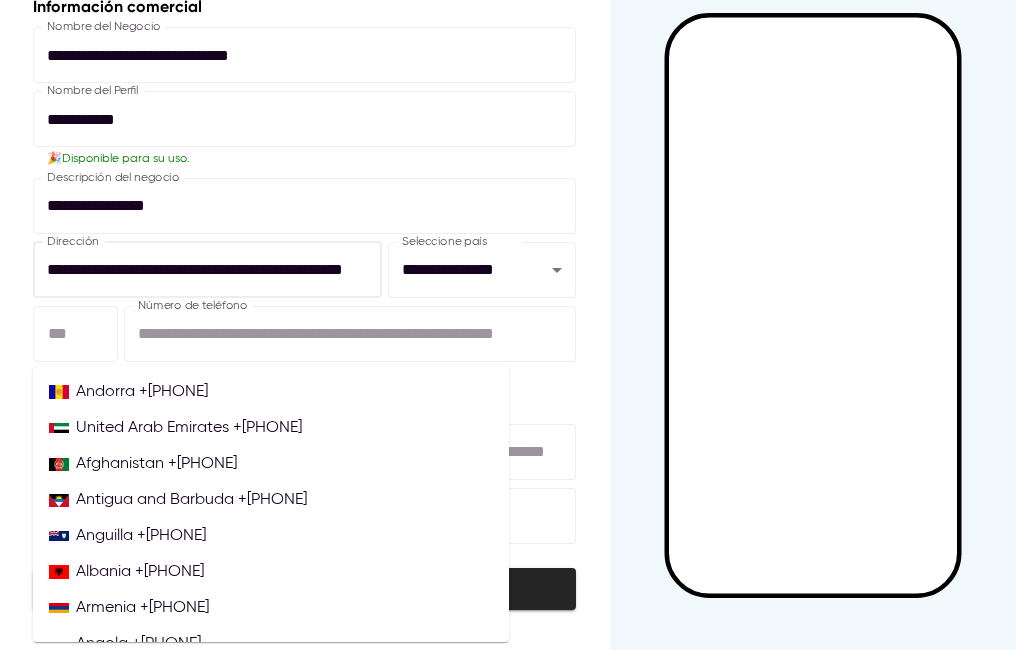 click on "**********" at bounding box center [305, 325] 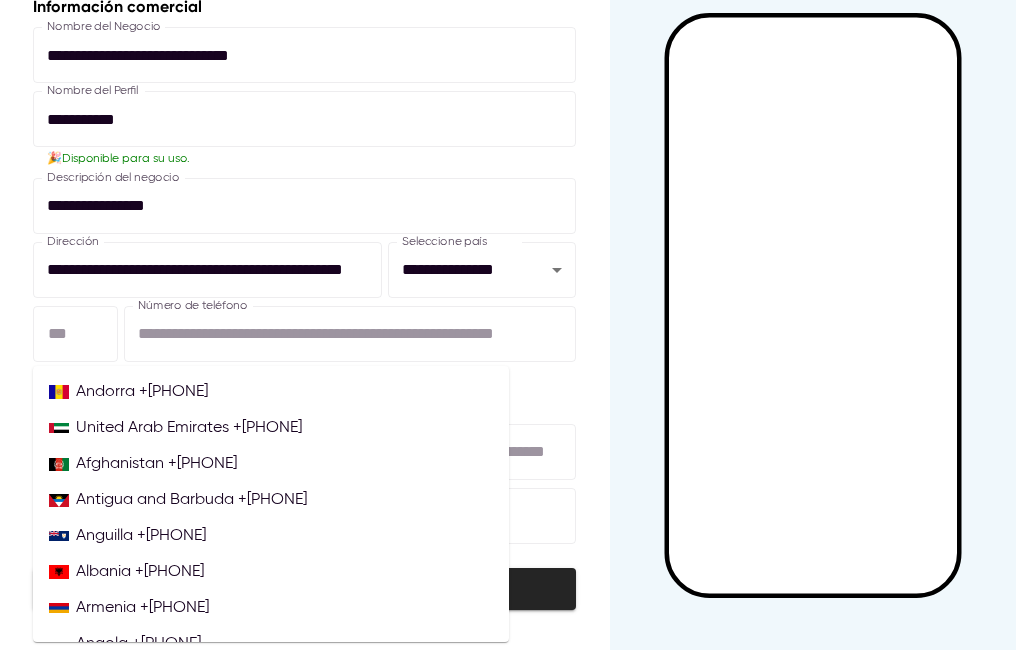 click on "**********" at bounding box center [305, 325] 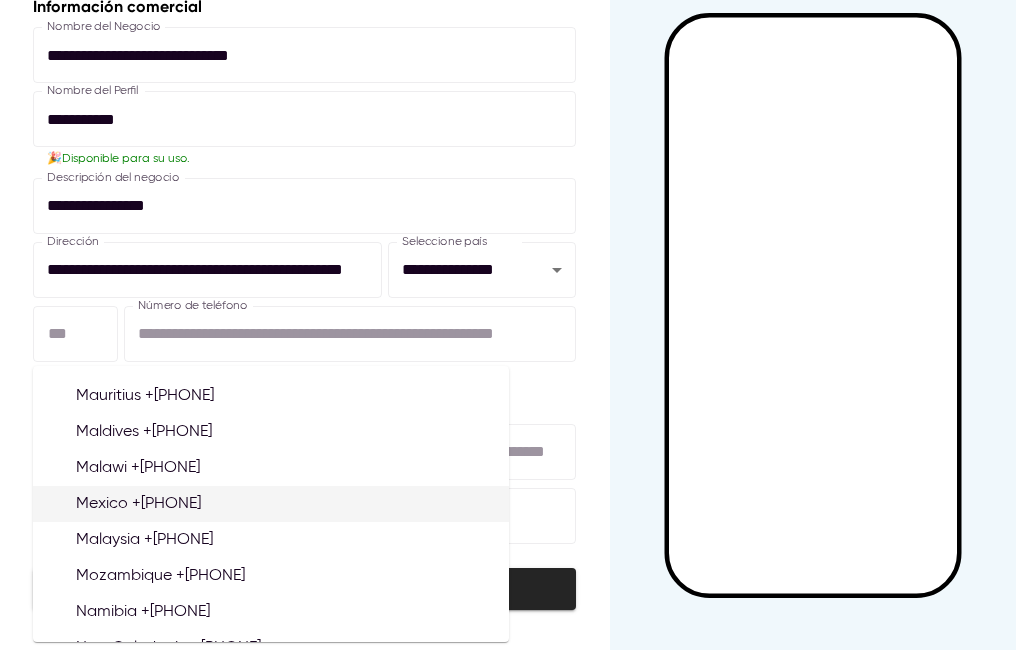 scroll, scrollTop: 5868, scrollLeft: 0, axis: vertical 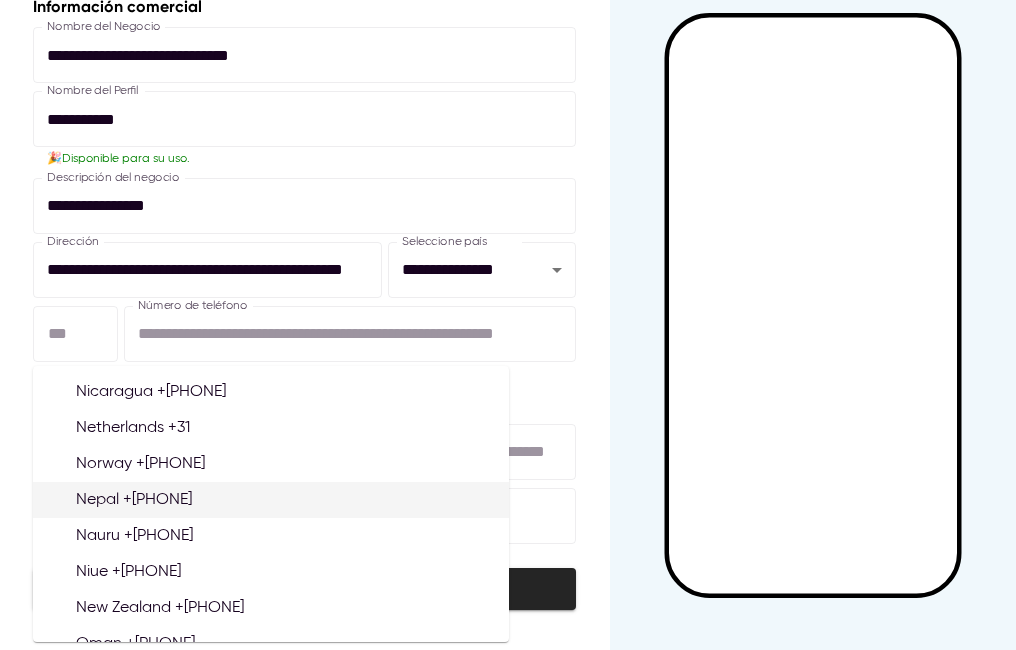 click on "Nepal +[PHONE]" at bounding box center [134, 500] 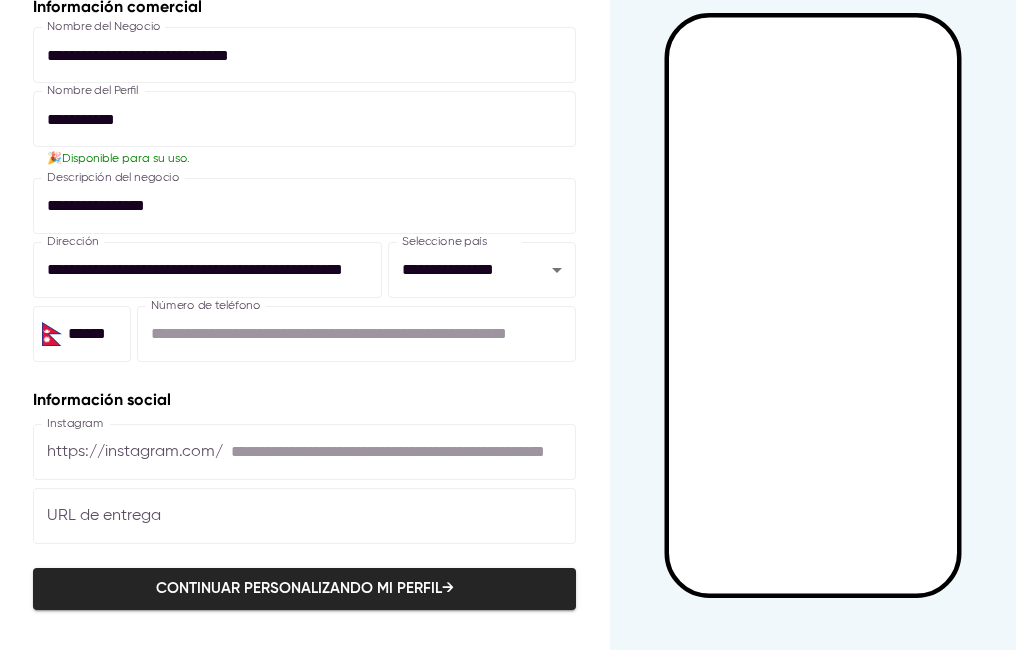 click on "******" at bounding box center [93, 334] 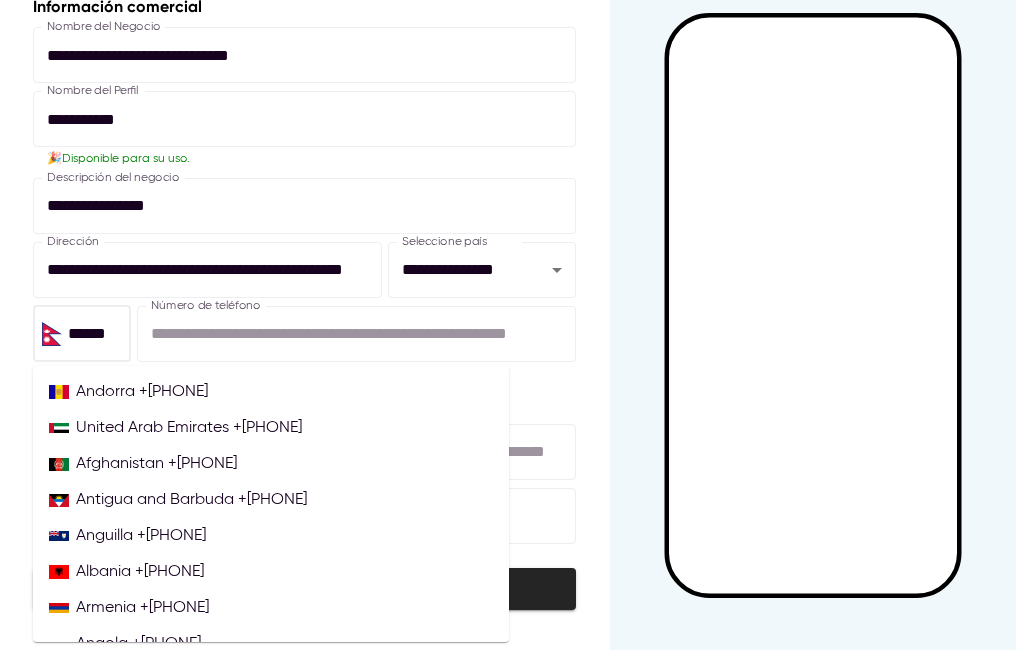 scroll, scrollTop: 5748, scrollLeft: 0, axis: vertical 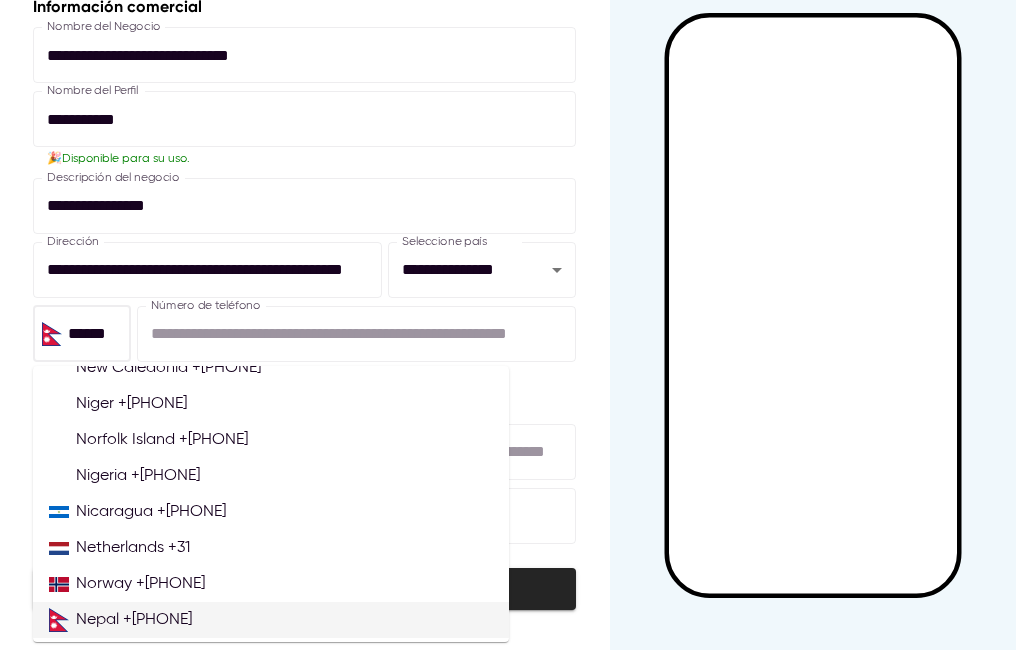 click at bounding box center [52, 334] 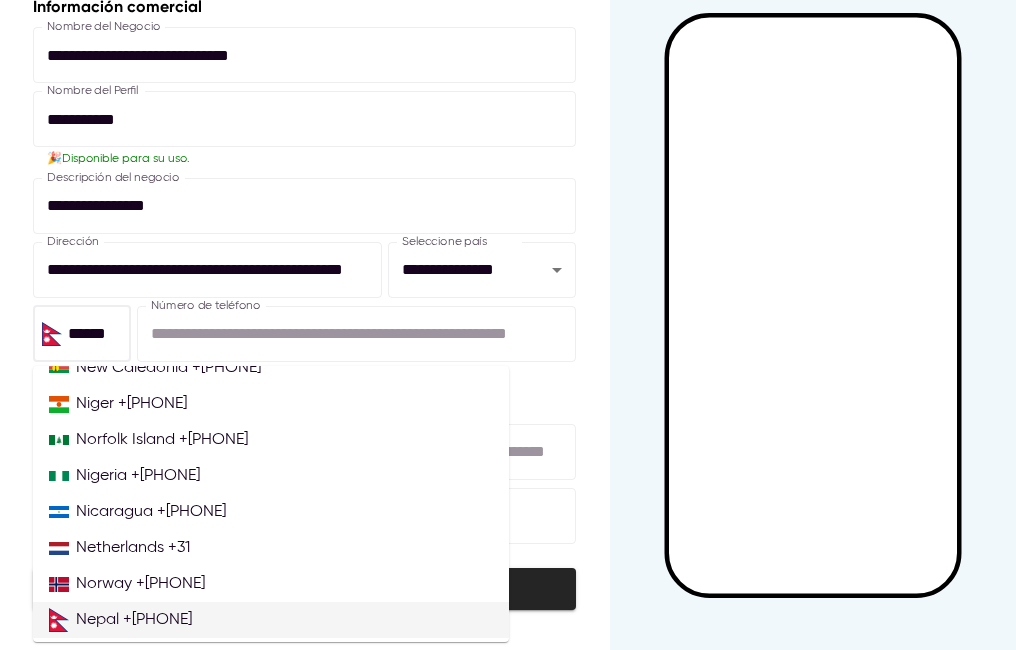 click at bounding box center [52, 334] 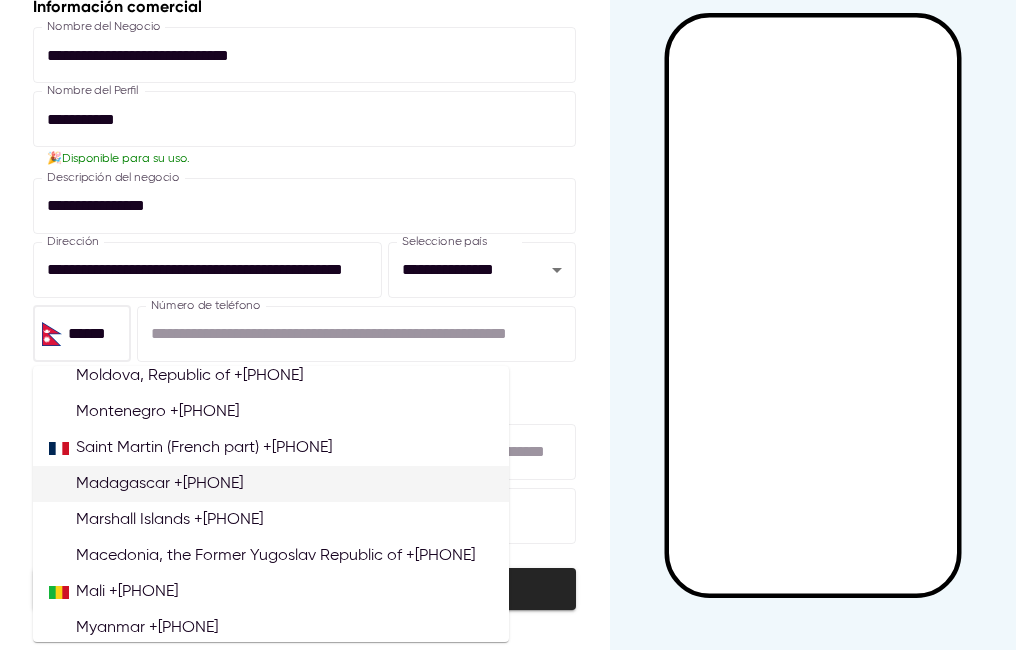 scroll, scrollTop: 5348, scrollLeft: 0, axis: vertical 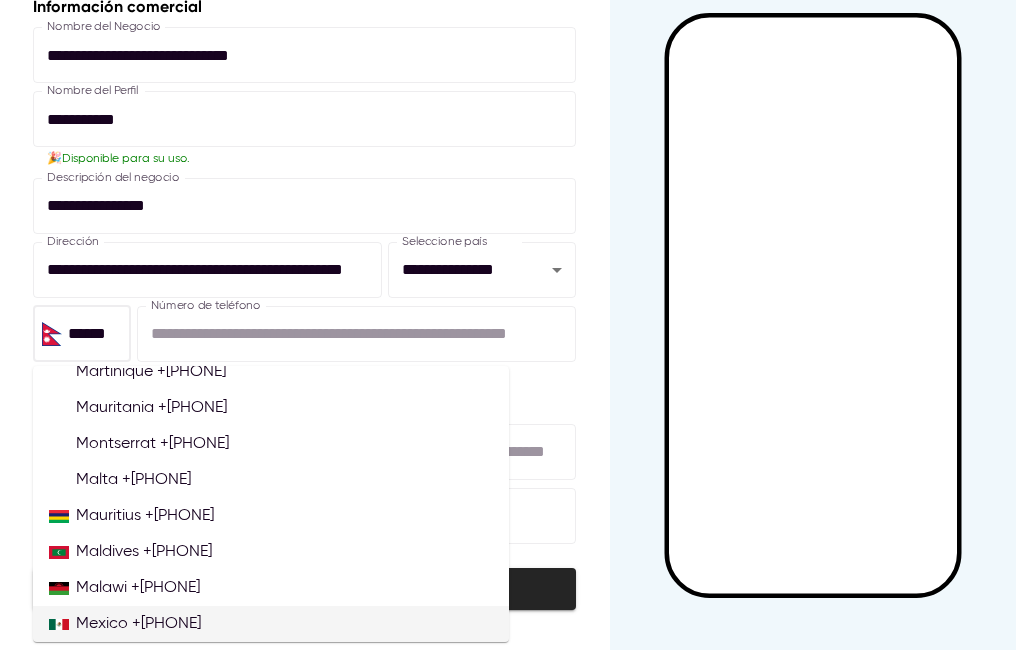 click on "Mexico +[PHONE]" at bounding box center (138, 624) 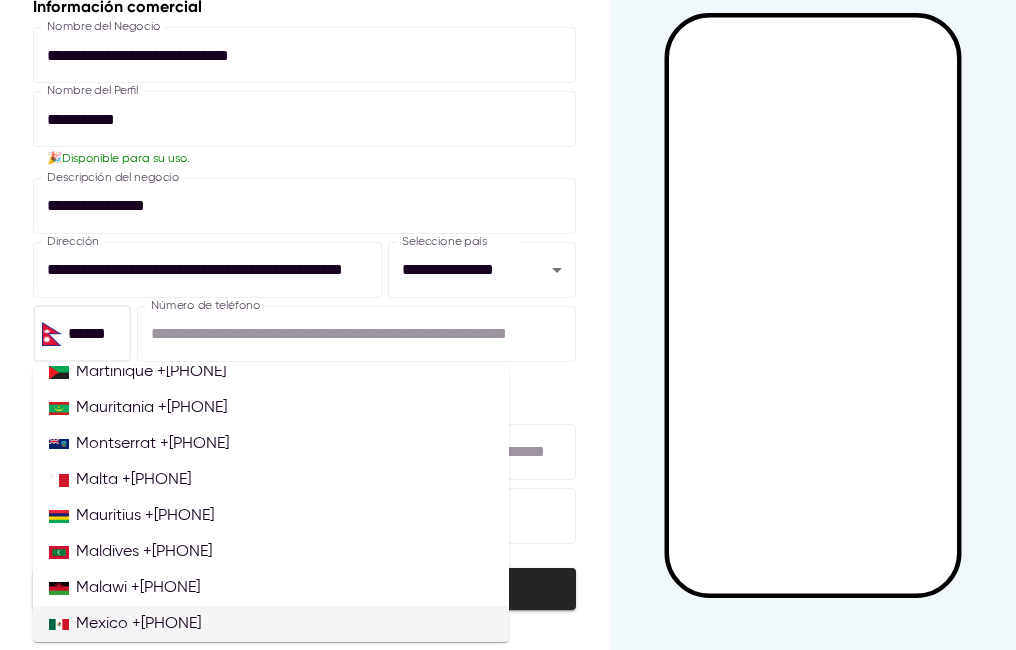 type on "*****" 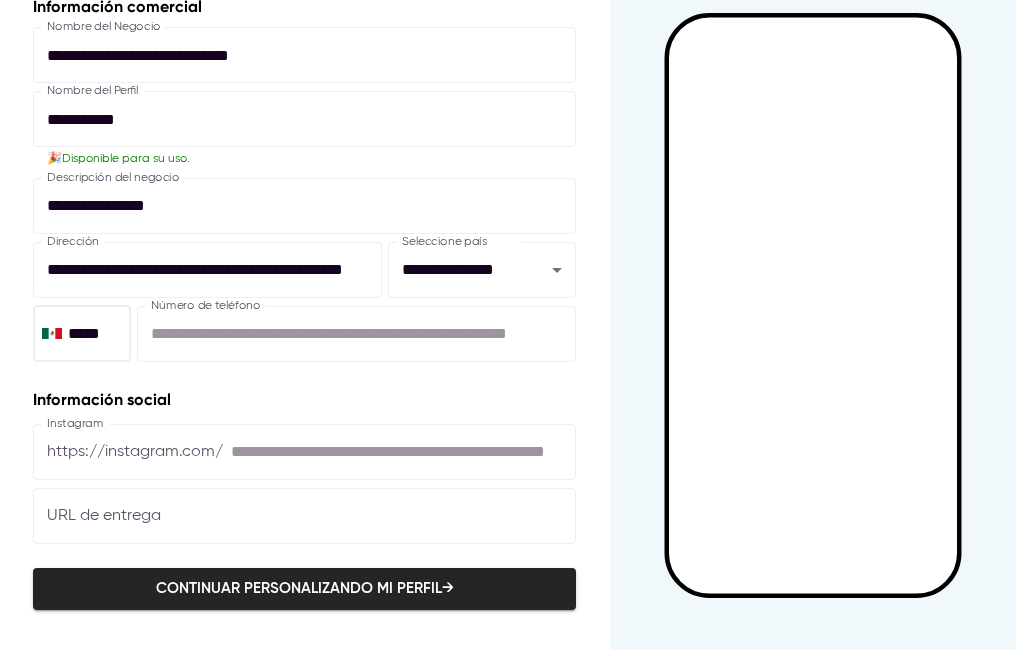 click at bounding box center [403, 452] 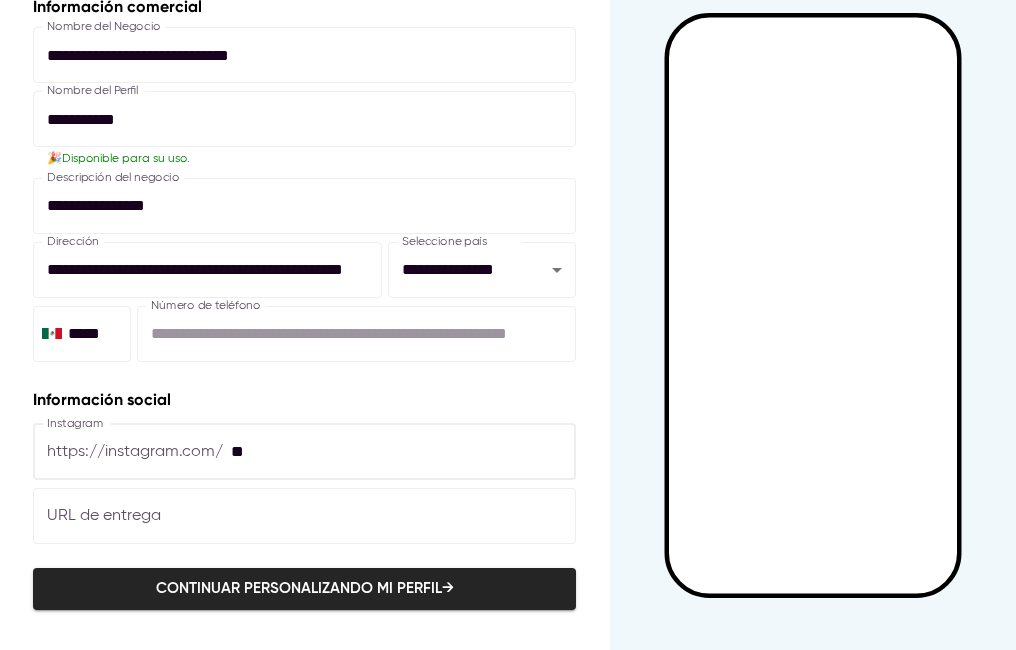 type on "*" 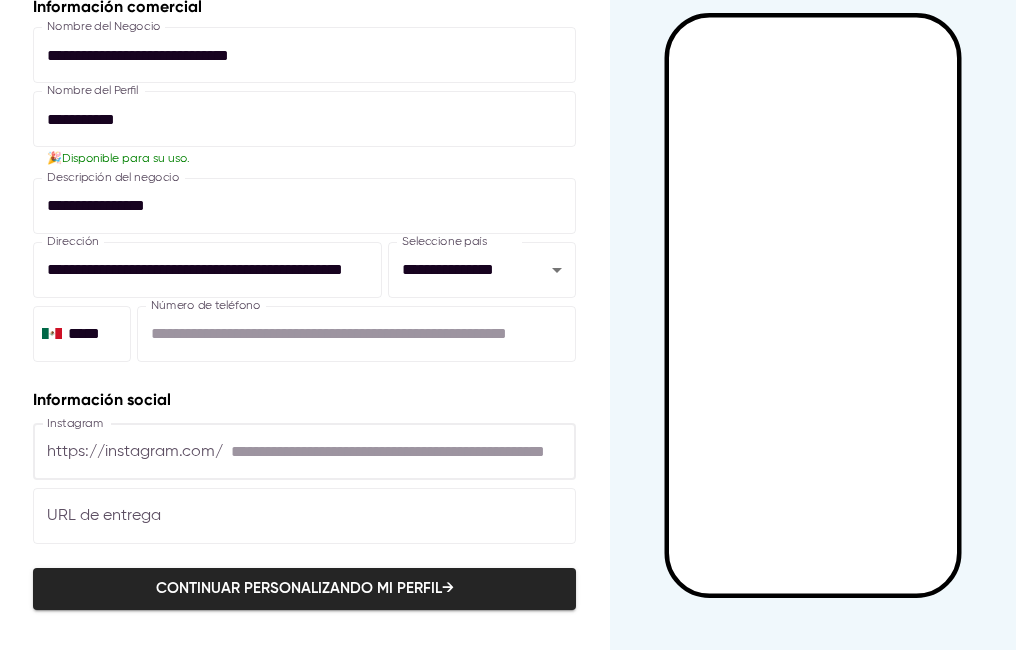 click on "**********" at bounding box center [304, 181] 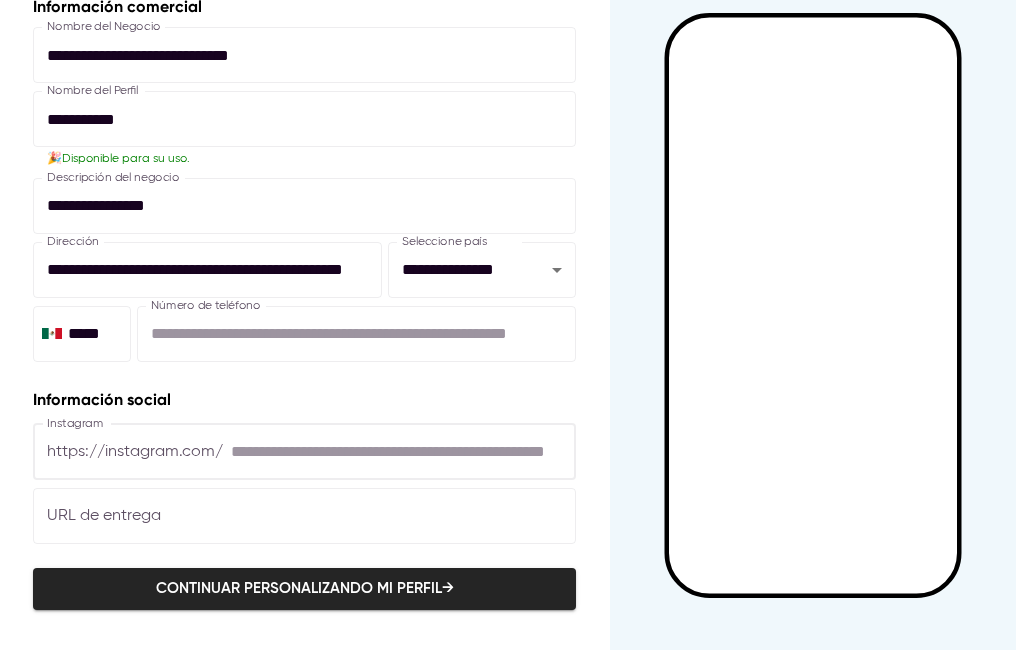 click at bounding box center [403, 452] 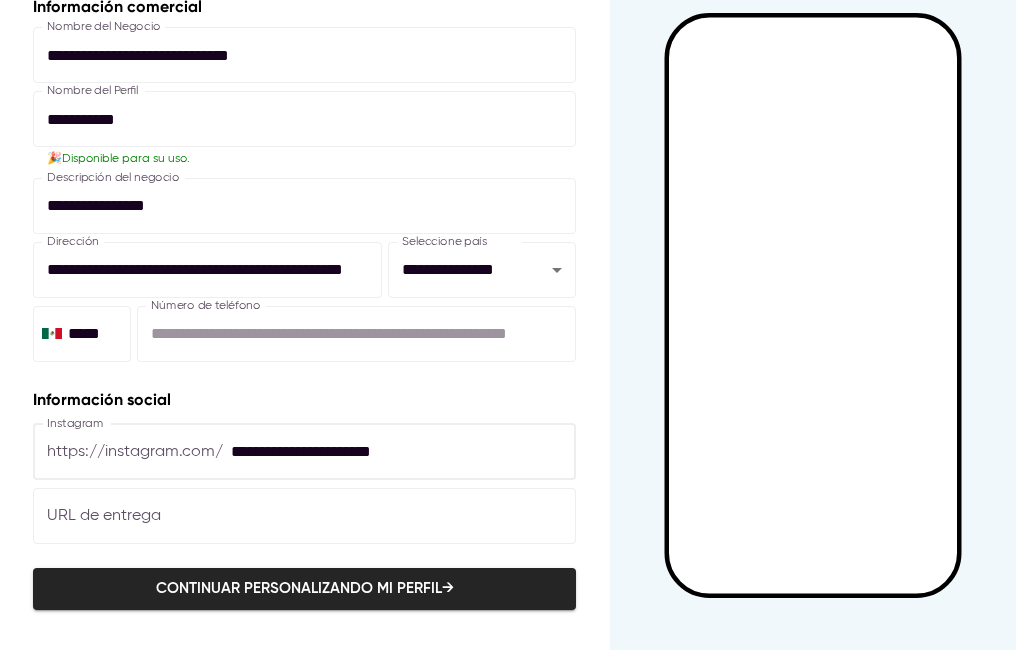 type on "**********" 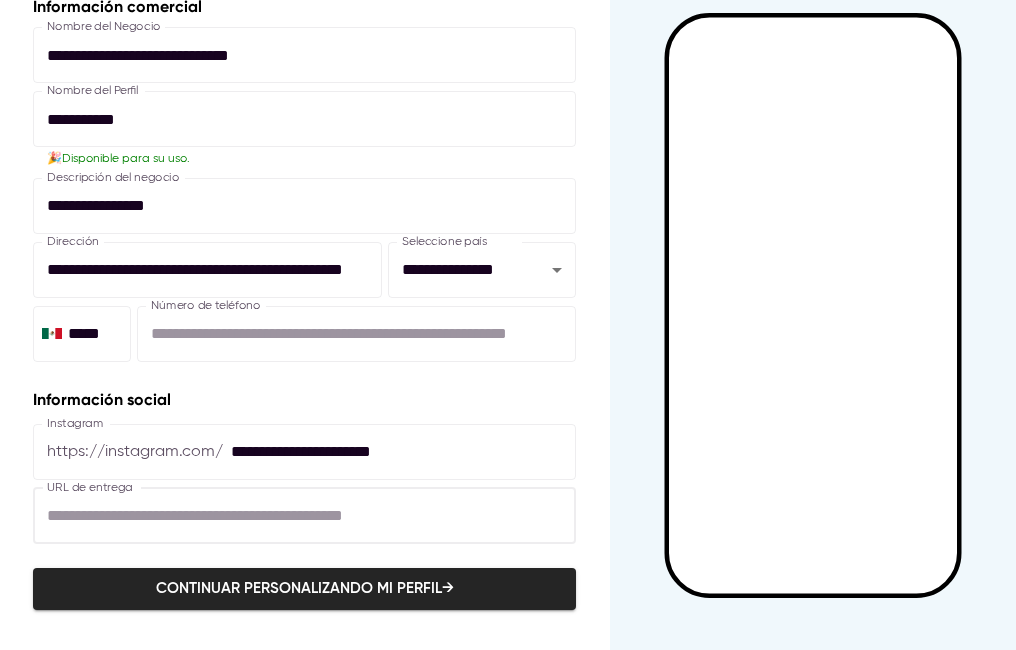 click at bounding box center (304, 516) 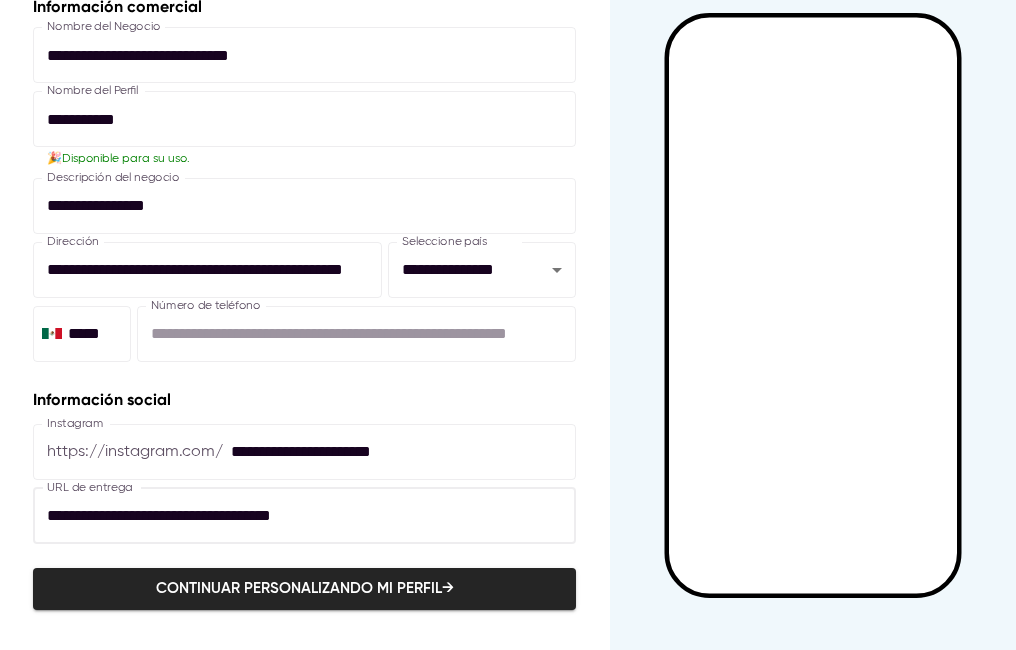 type on "**********" 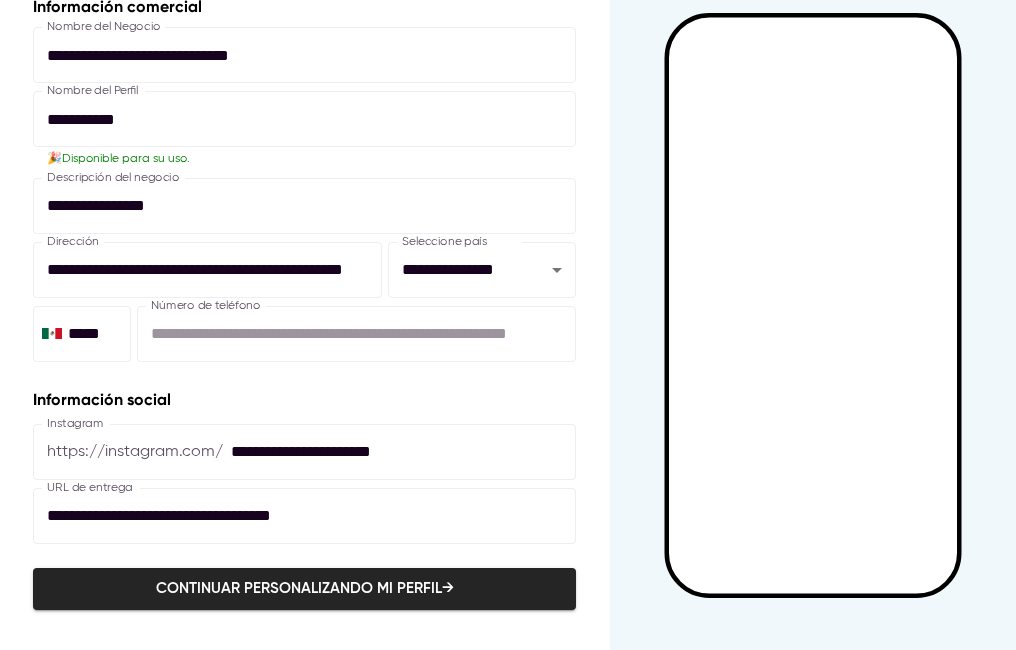type on "**********" 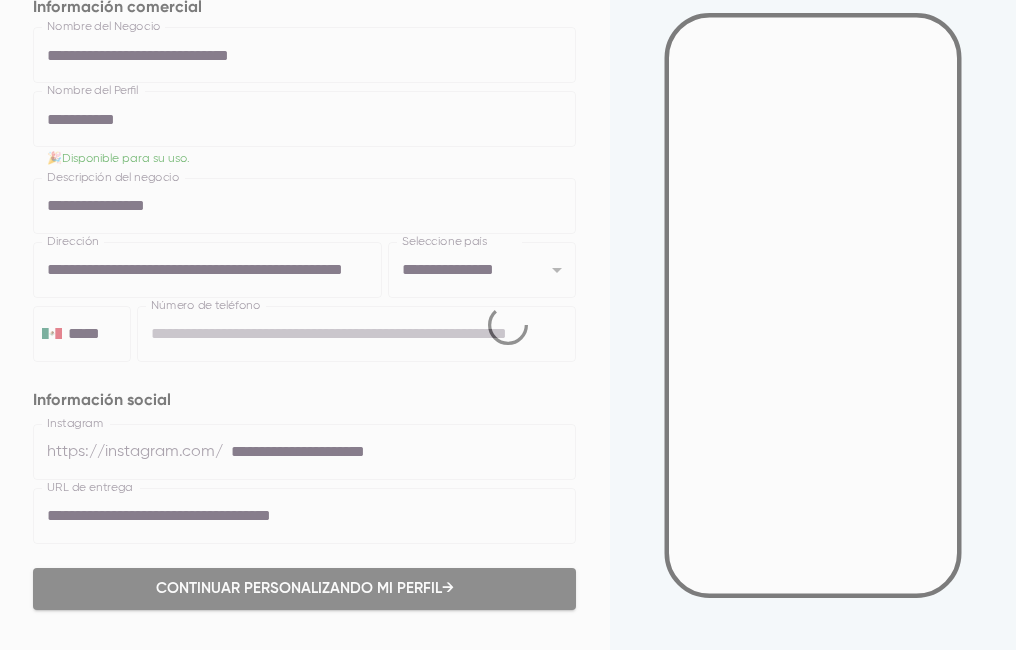type 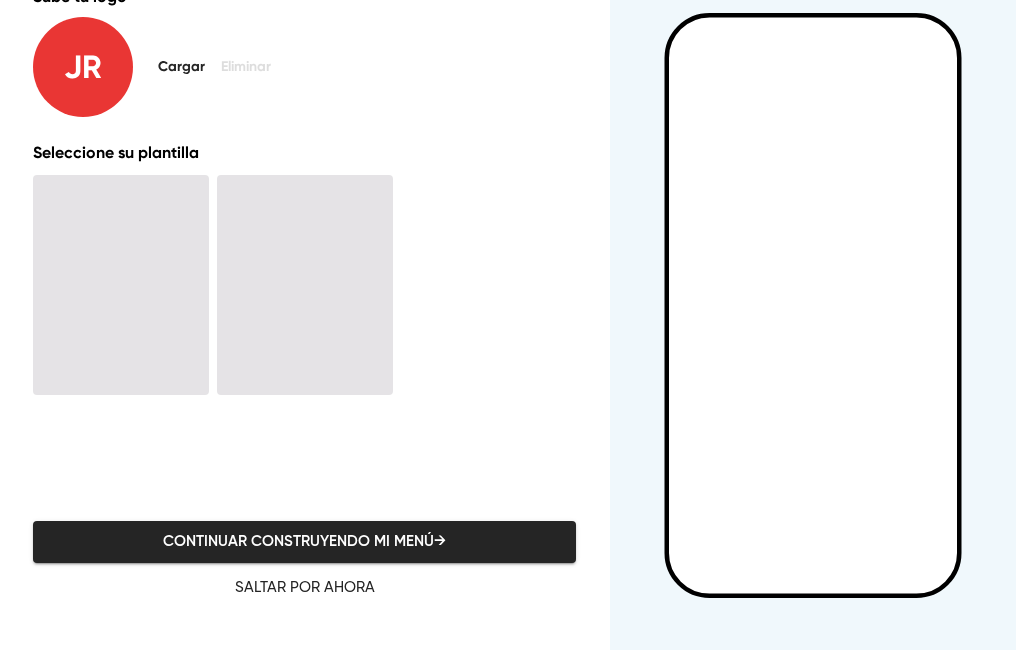 scroll, scrollTop: 0, scrollLeft: 0, axis: both 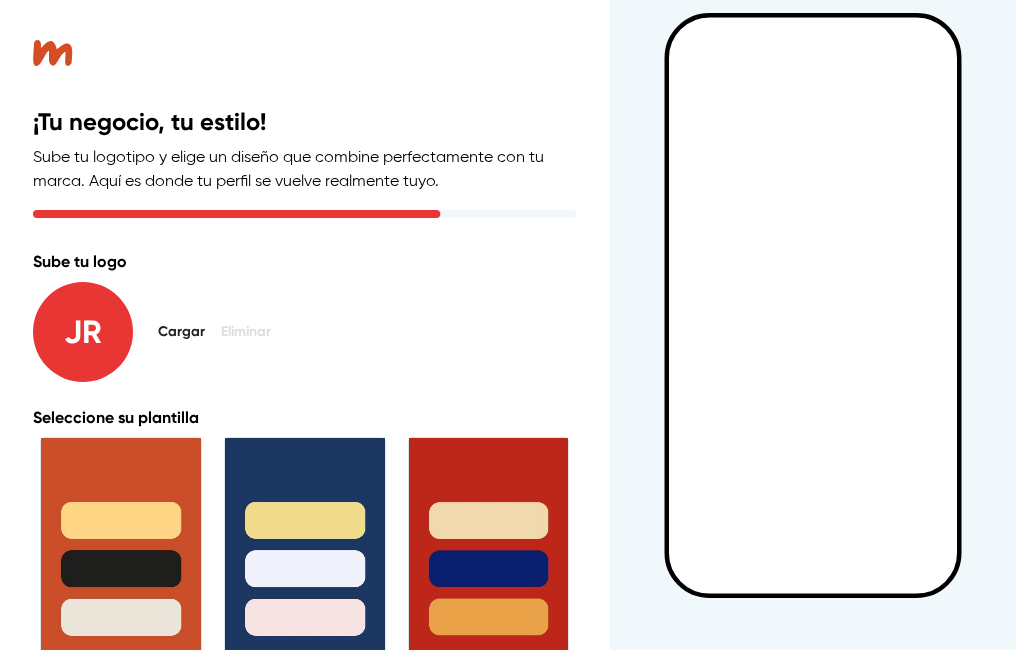 click at bounding box center [489, 568] 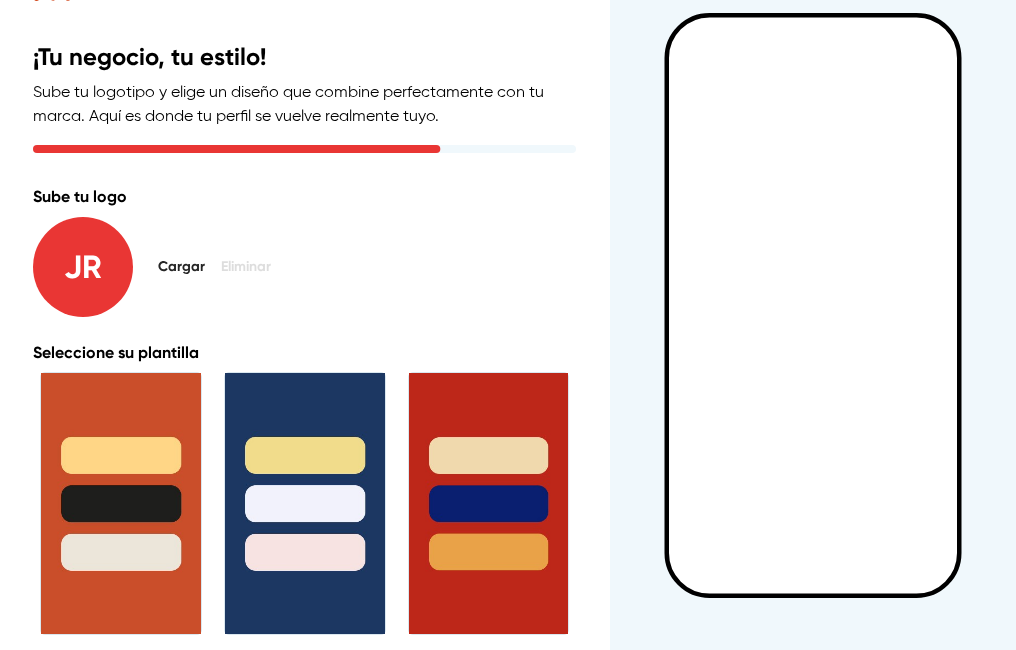 scroll, scrollTop: 84, scrollLeft: 0, axis: vertical 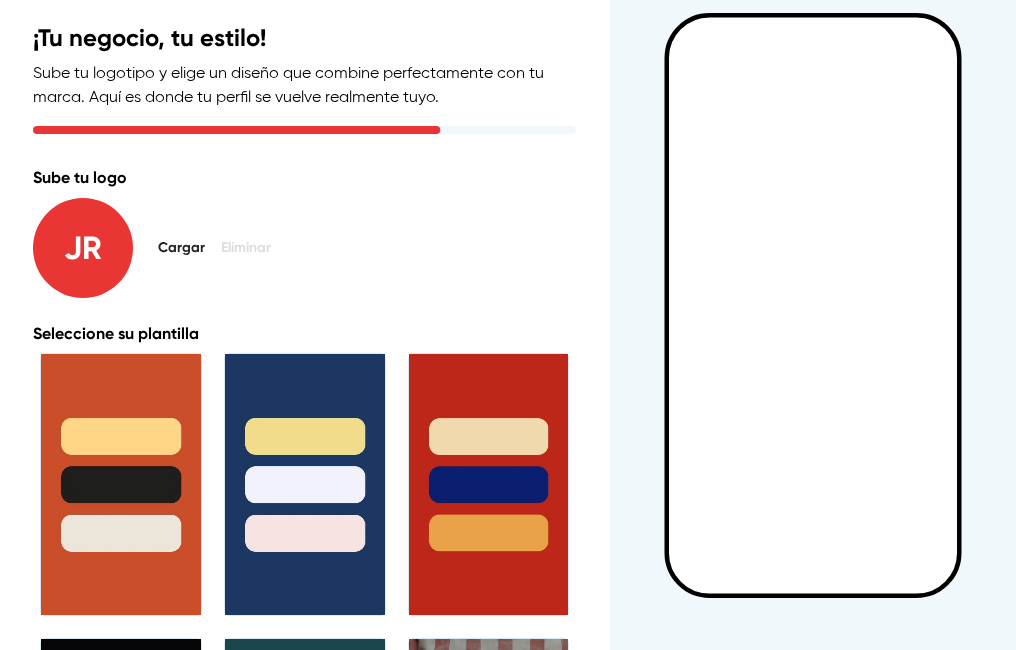 click at bounding box center (121, 484) 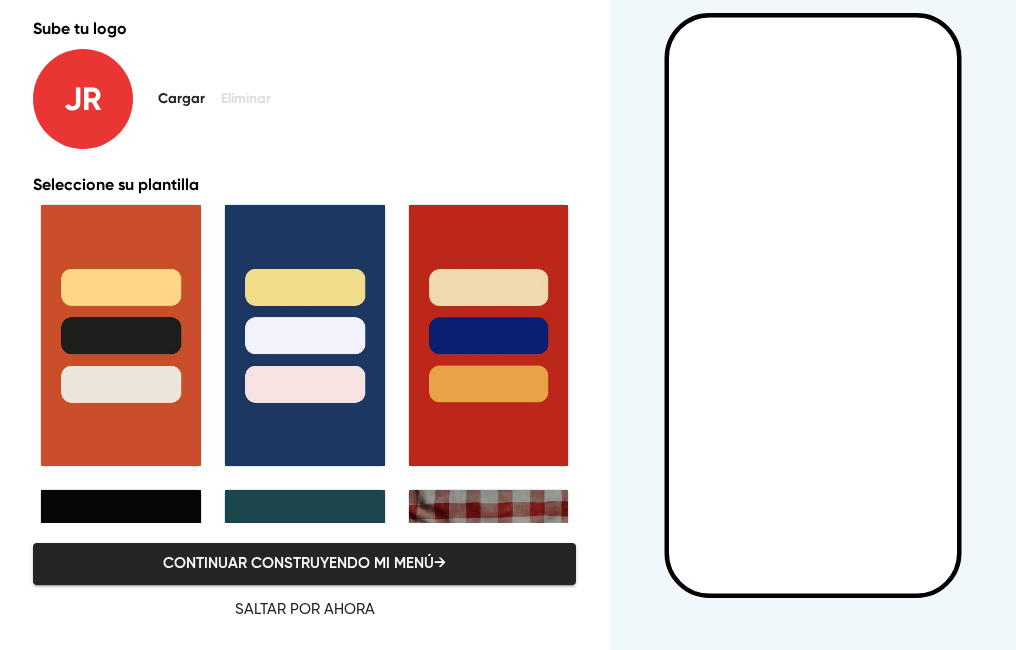 scroll, scrollTop: 255, scrollLeft: 0, axis: vertical 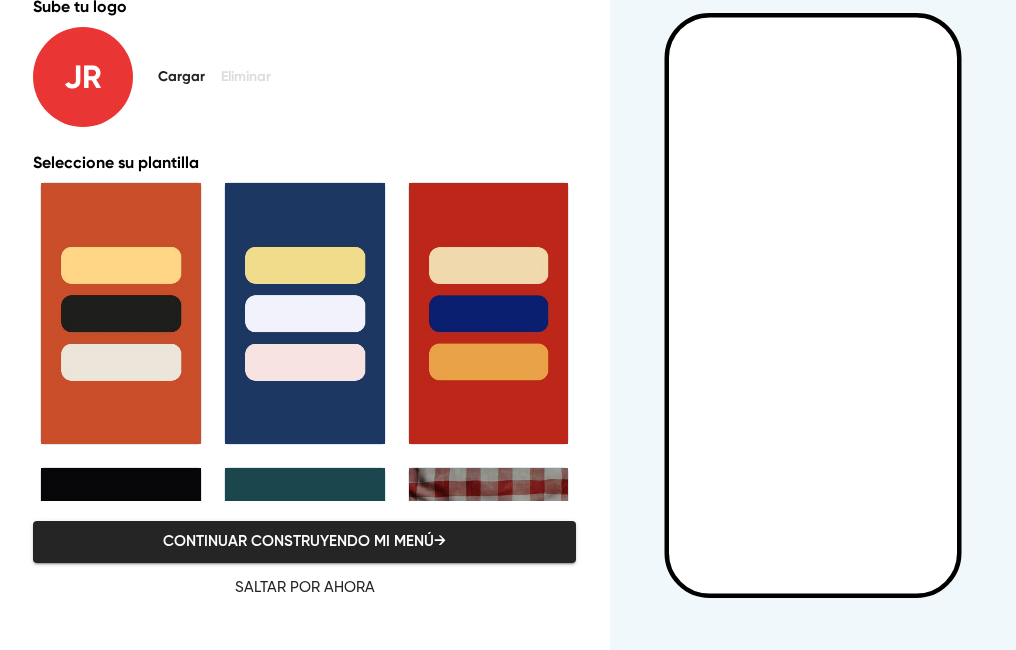 click at bounding box center [489, 598] 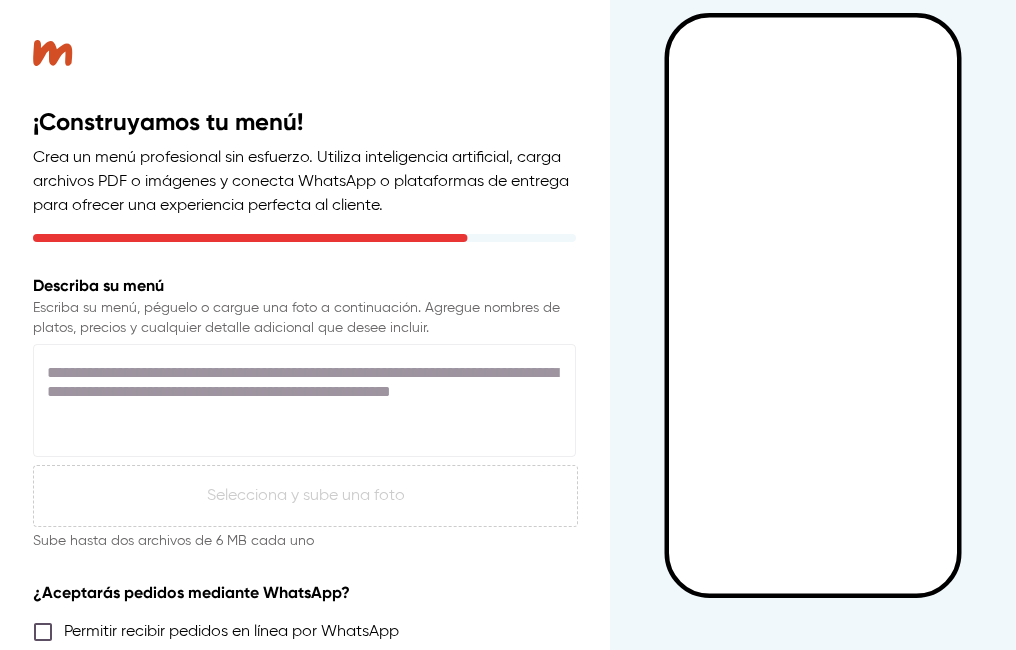 scroll, scrollTop: 248, scrollLeft: 0, axis: vertical 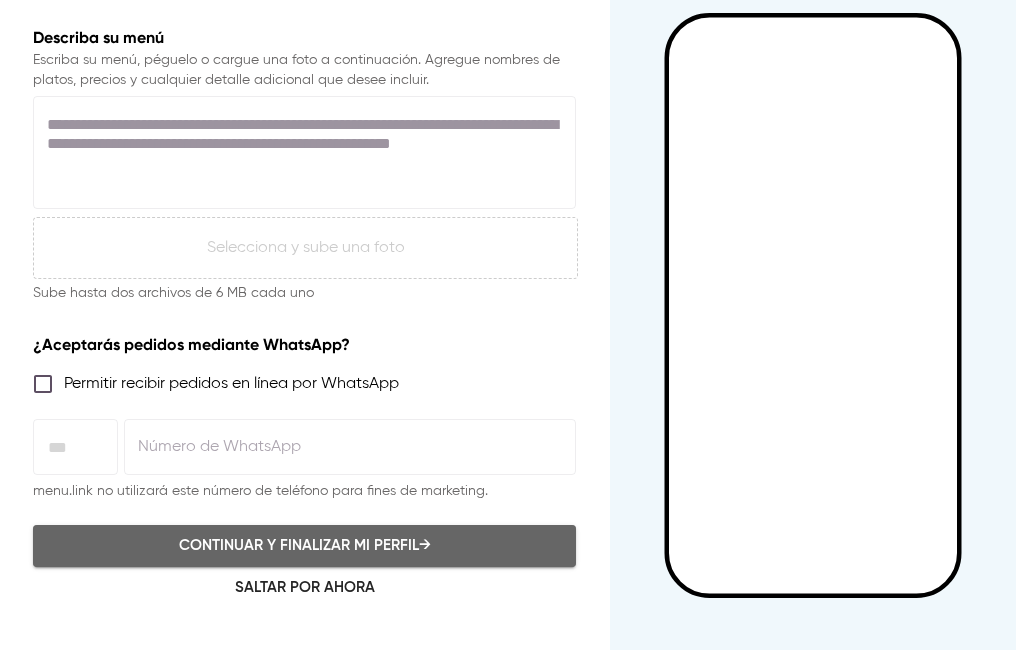 click on "Continuar y finalizar mi perfil  →" at bounding box center (304, 546) 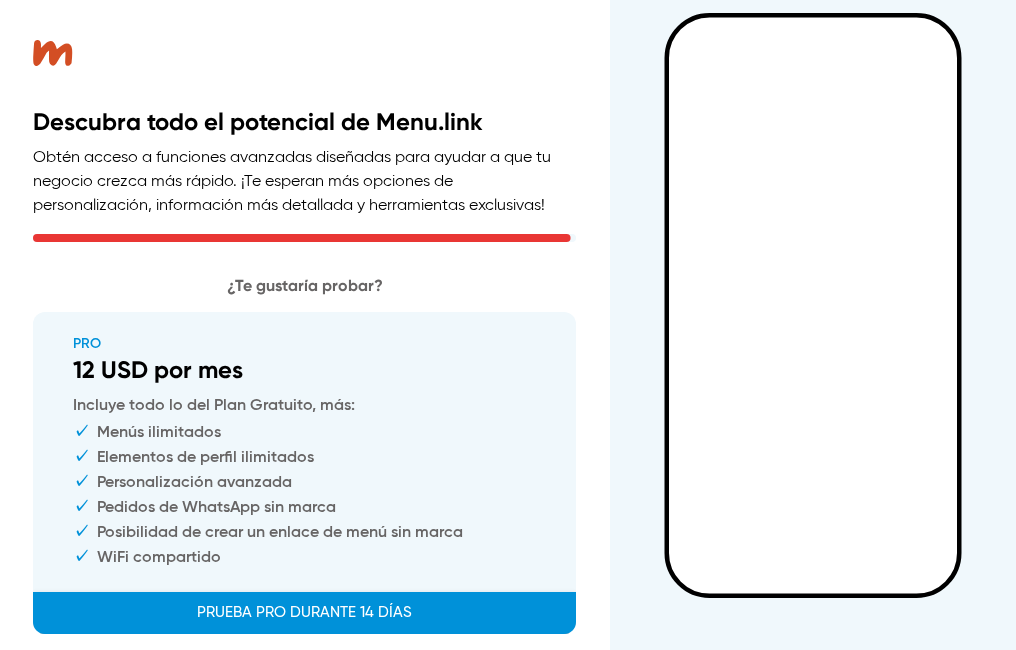 scroll, scrollTop: 113, scrollLeft: 0, axis: vertical 